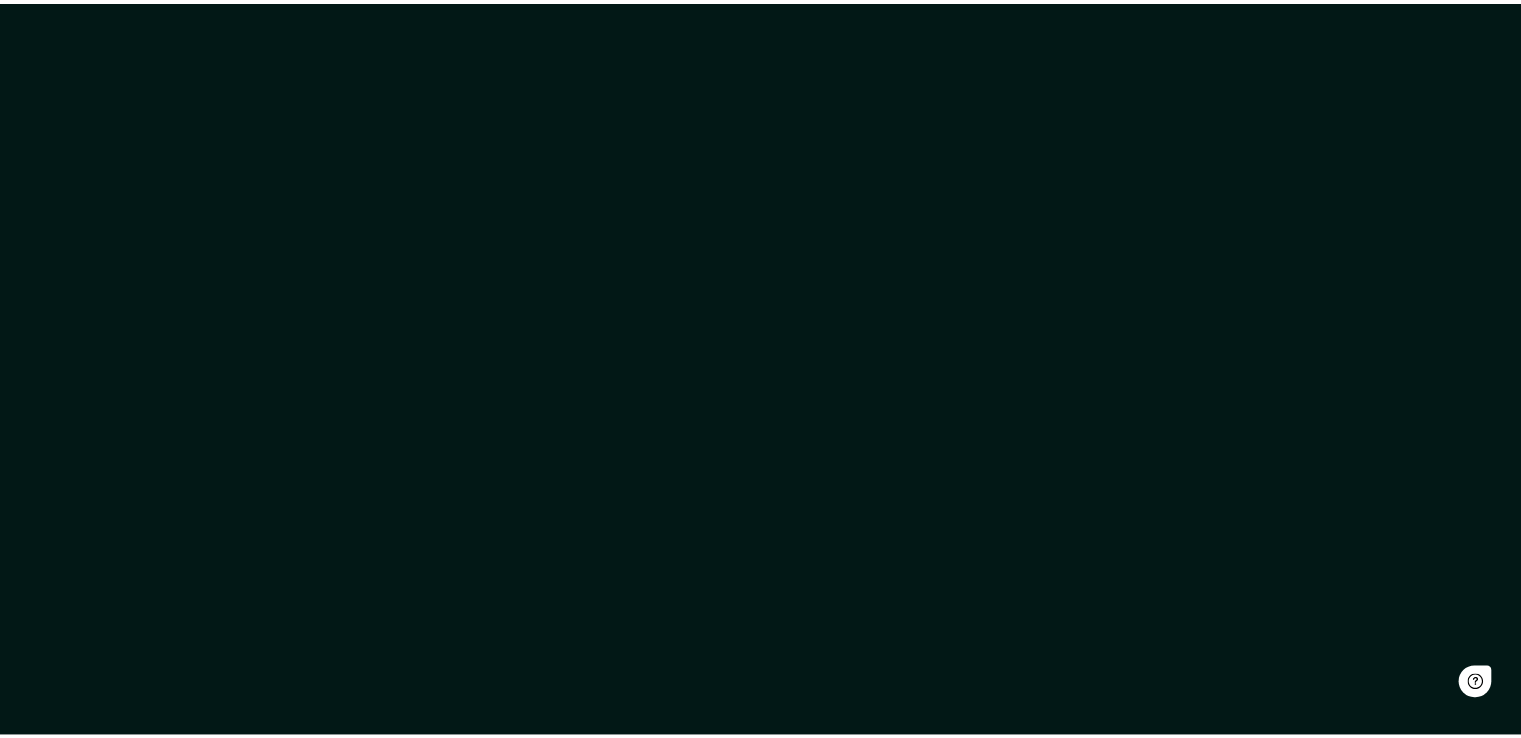 scroll, scrollTop: 0, scrollLeft: 0, axis: both 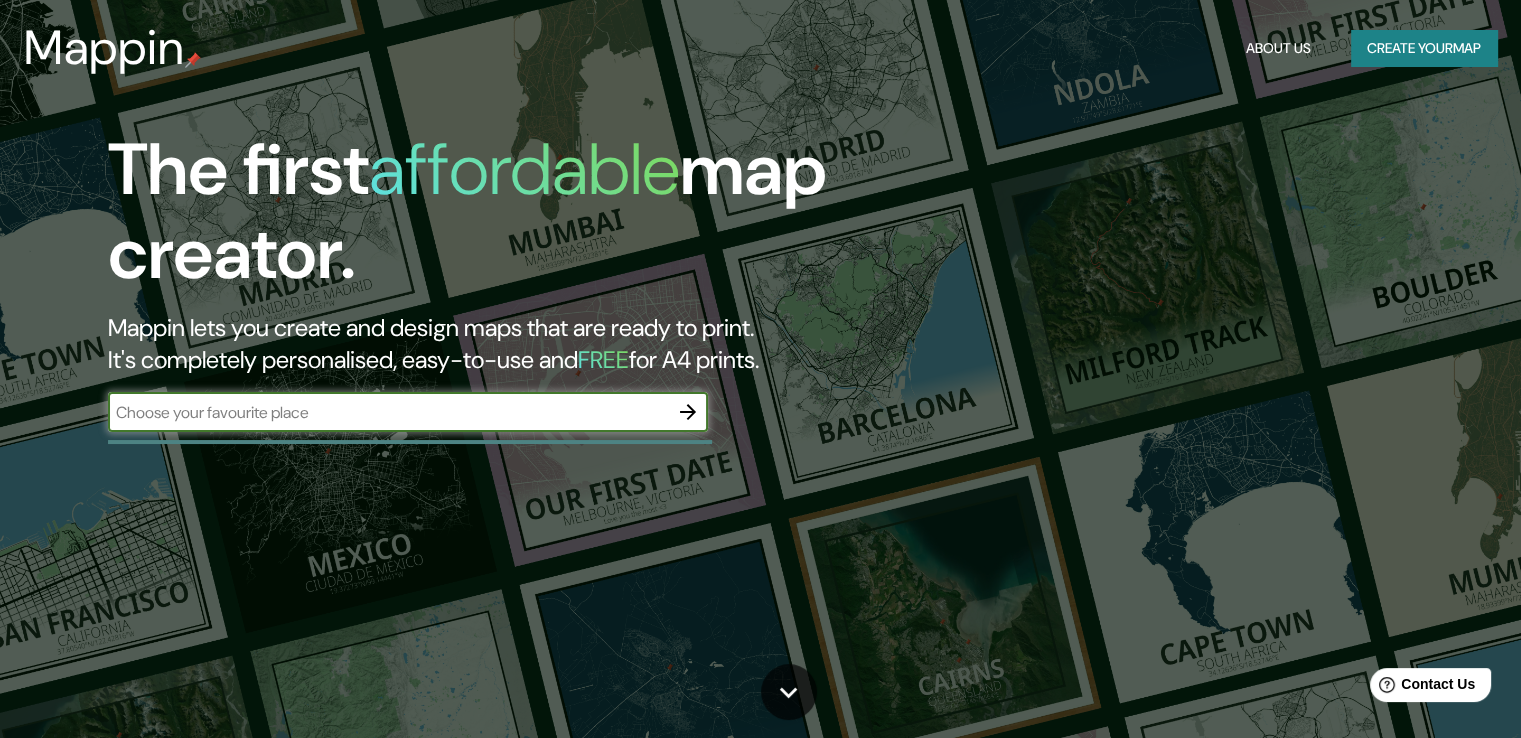 drag, startPoint x: 546, startPoint y: 393, endPoint x: 549, endPoint y: 411, distance: 18.248287 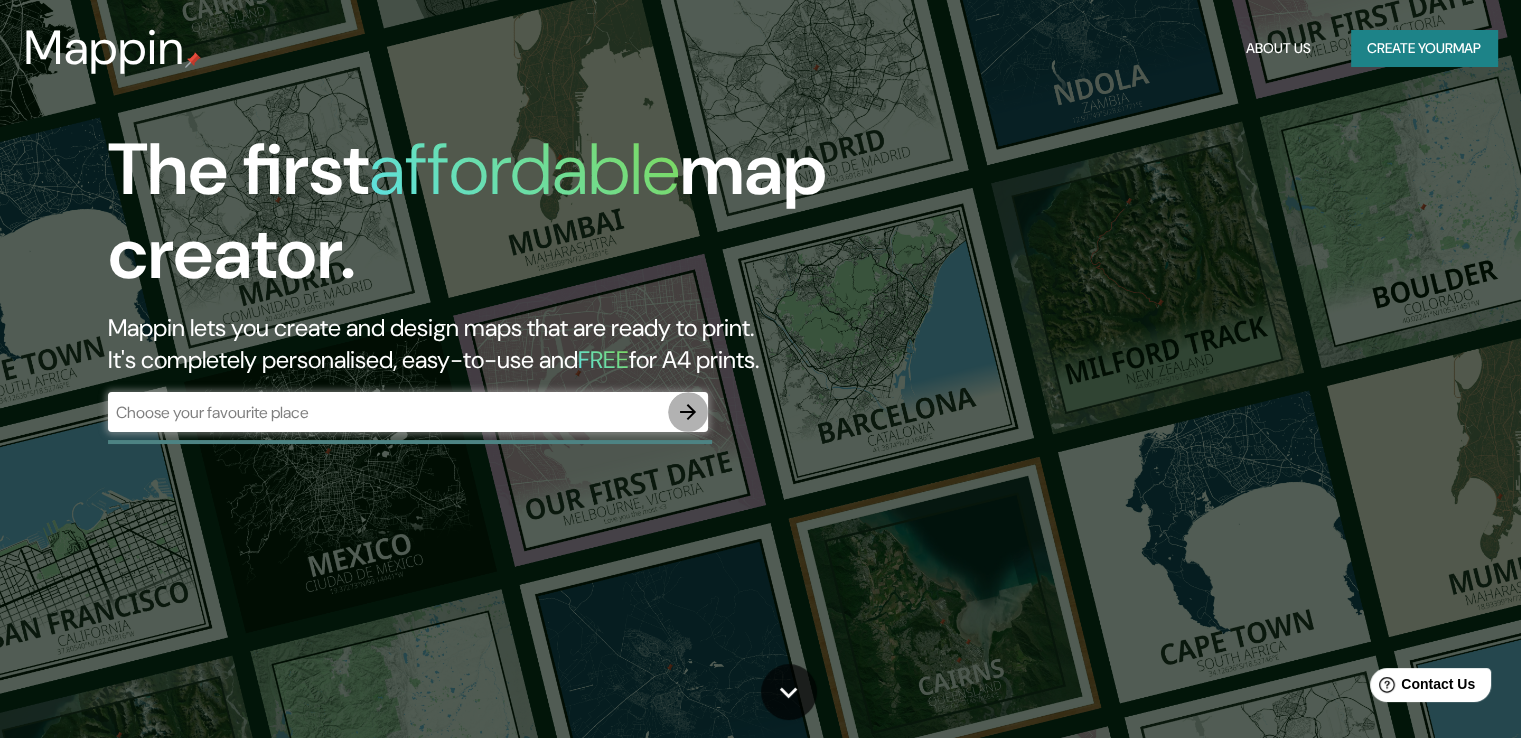 click 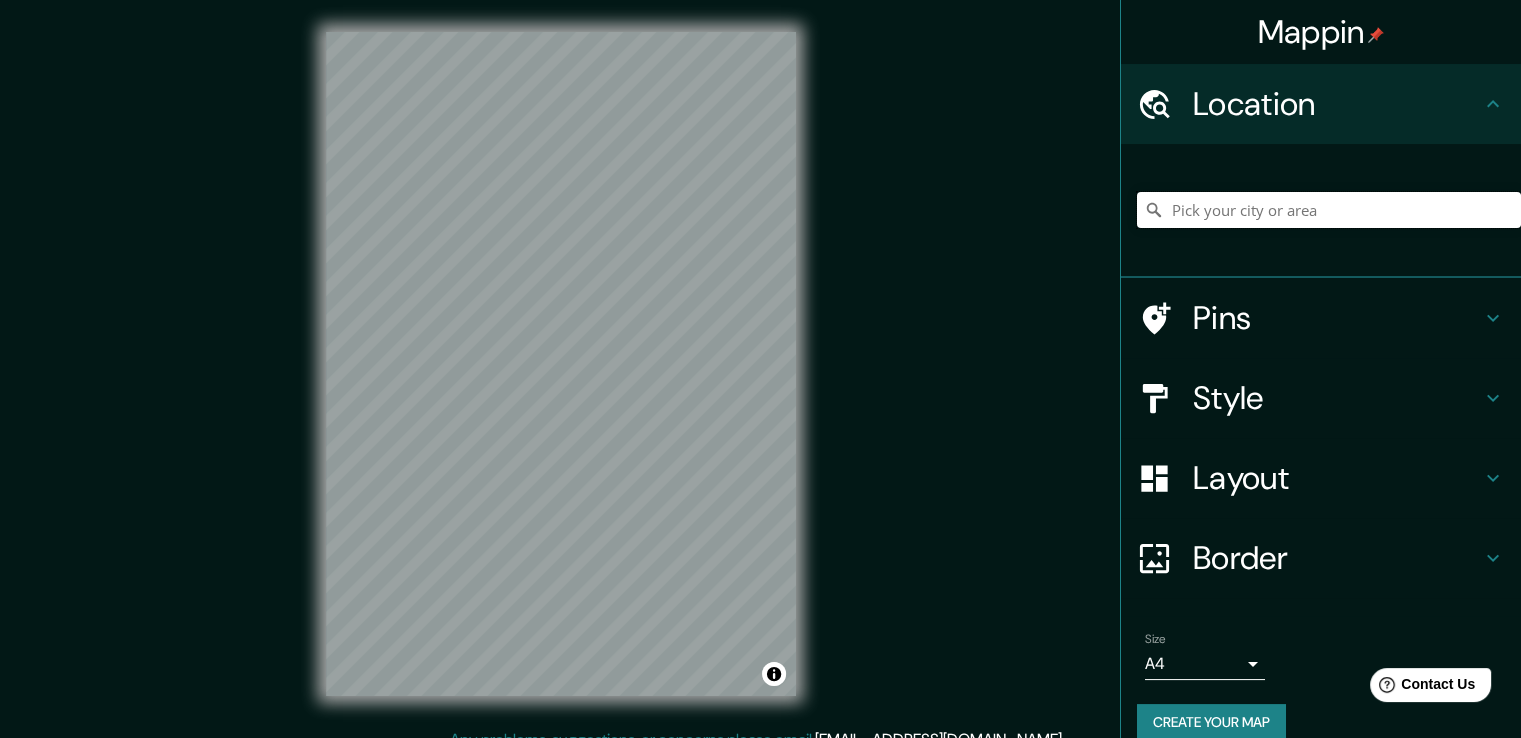 click at bounding box center [1329, 210] 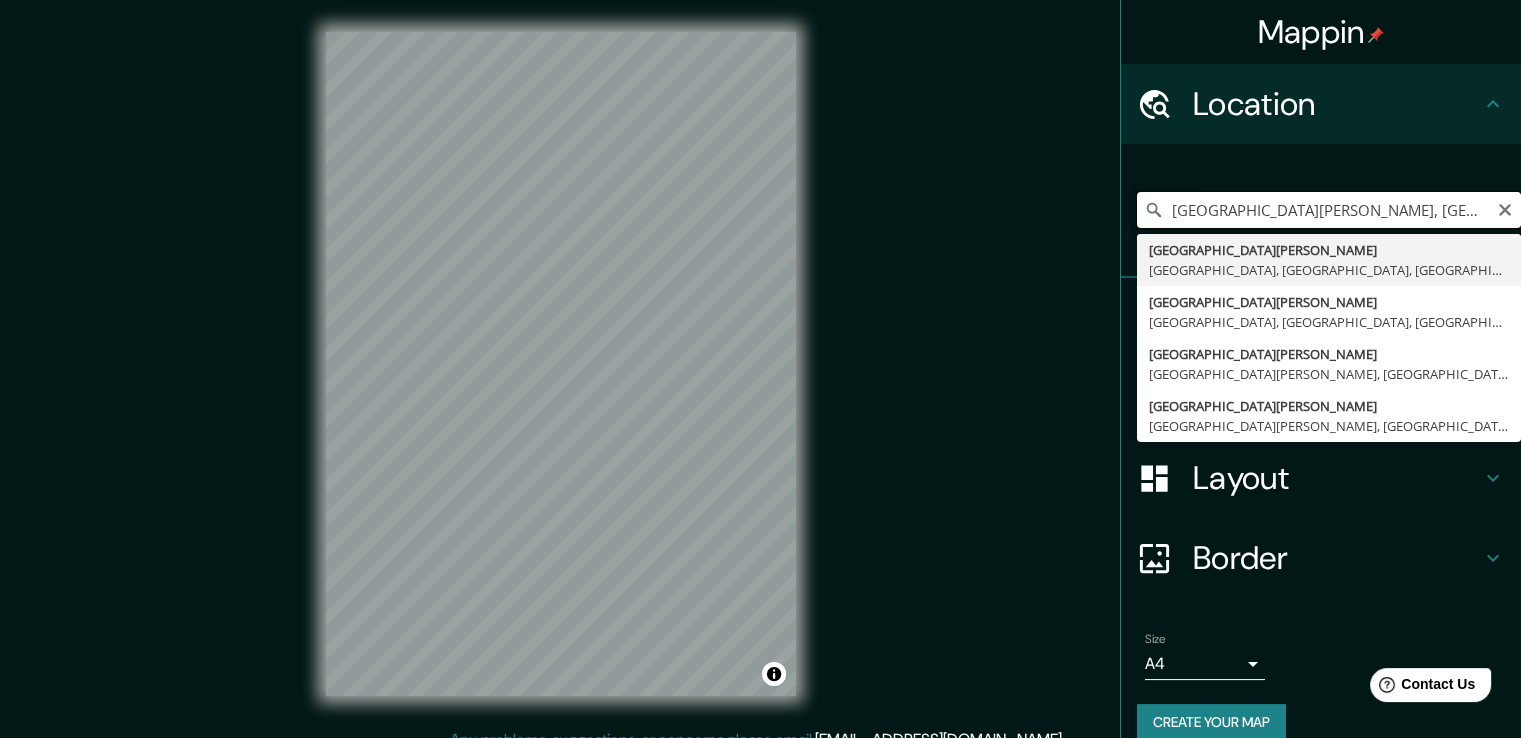 drag, startPoint x: 1229, startPoint y: 212, endPoint x: 1146, endPoint y: 214, distance: 83.02409 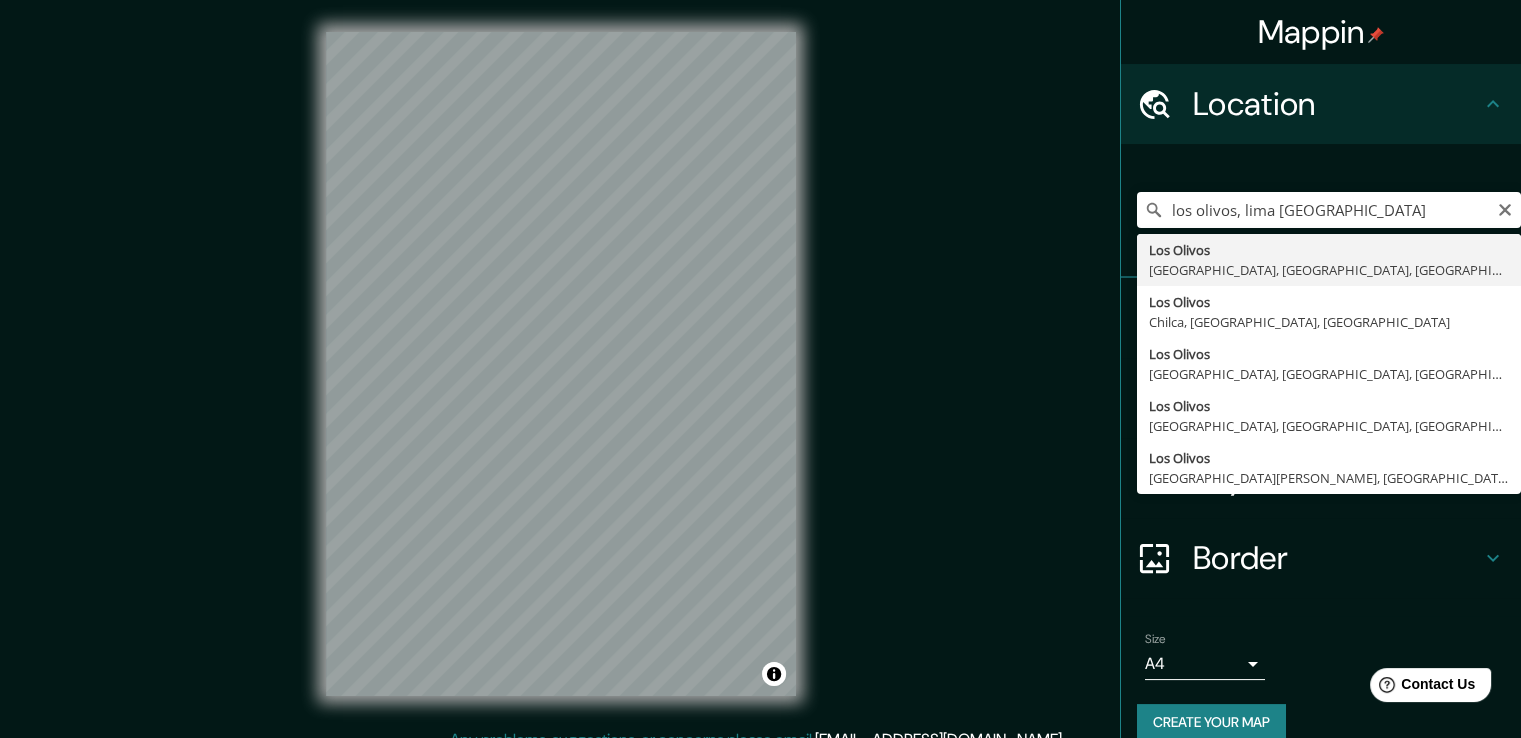 type on "[GEOGRAPHIC_DATA], [GEOGRAPHIC_DATA], [GEOGRAPHIC_DATA], [GEOGRAPHIC_DATA]" 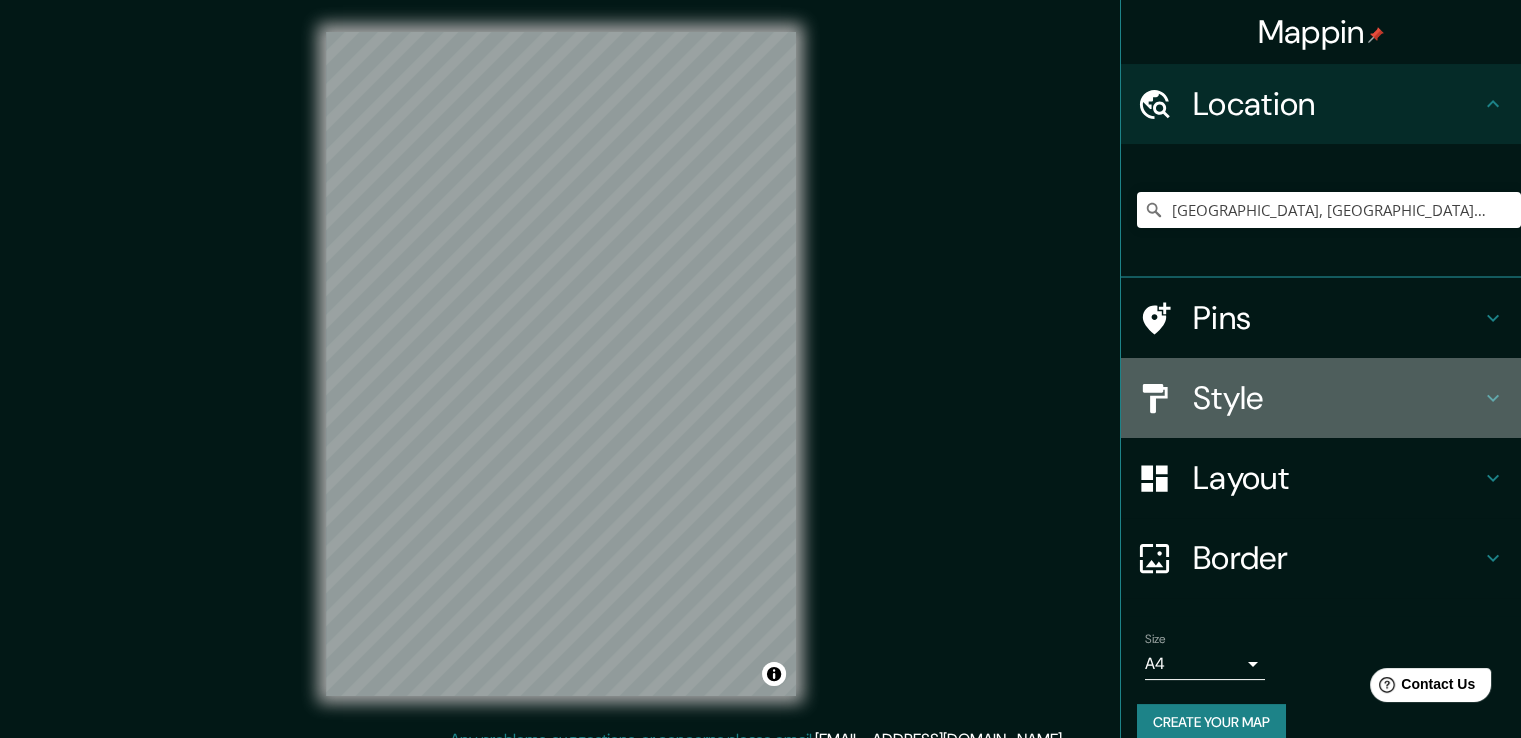 click on "Style" at bounding box center (1337, 398) 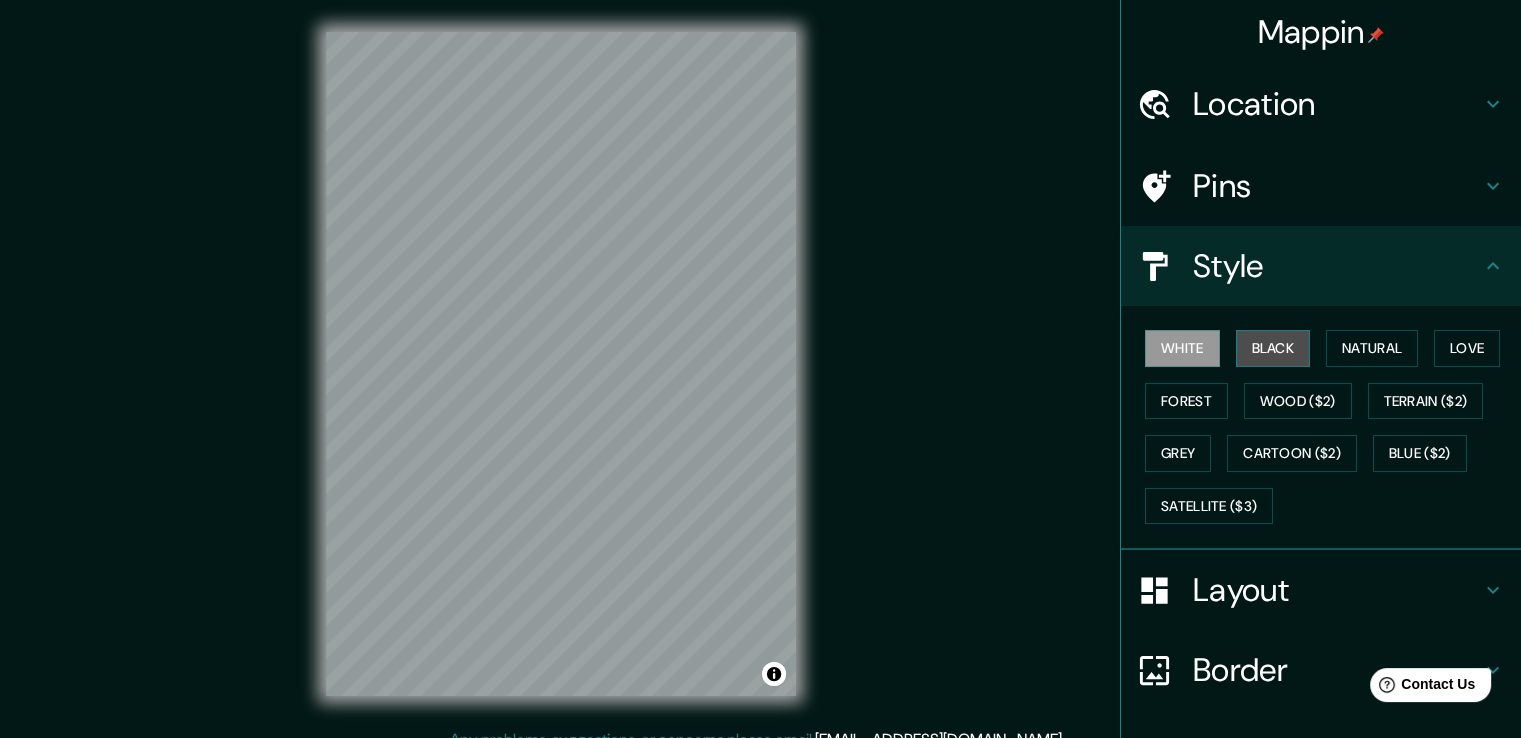 click on "Black" at bounding box center [1273, 348] 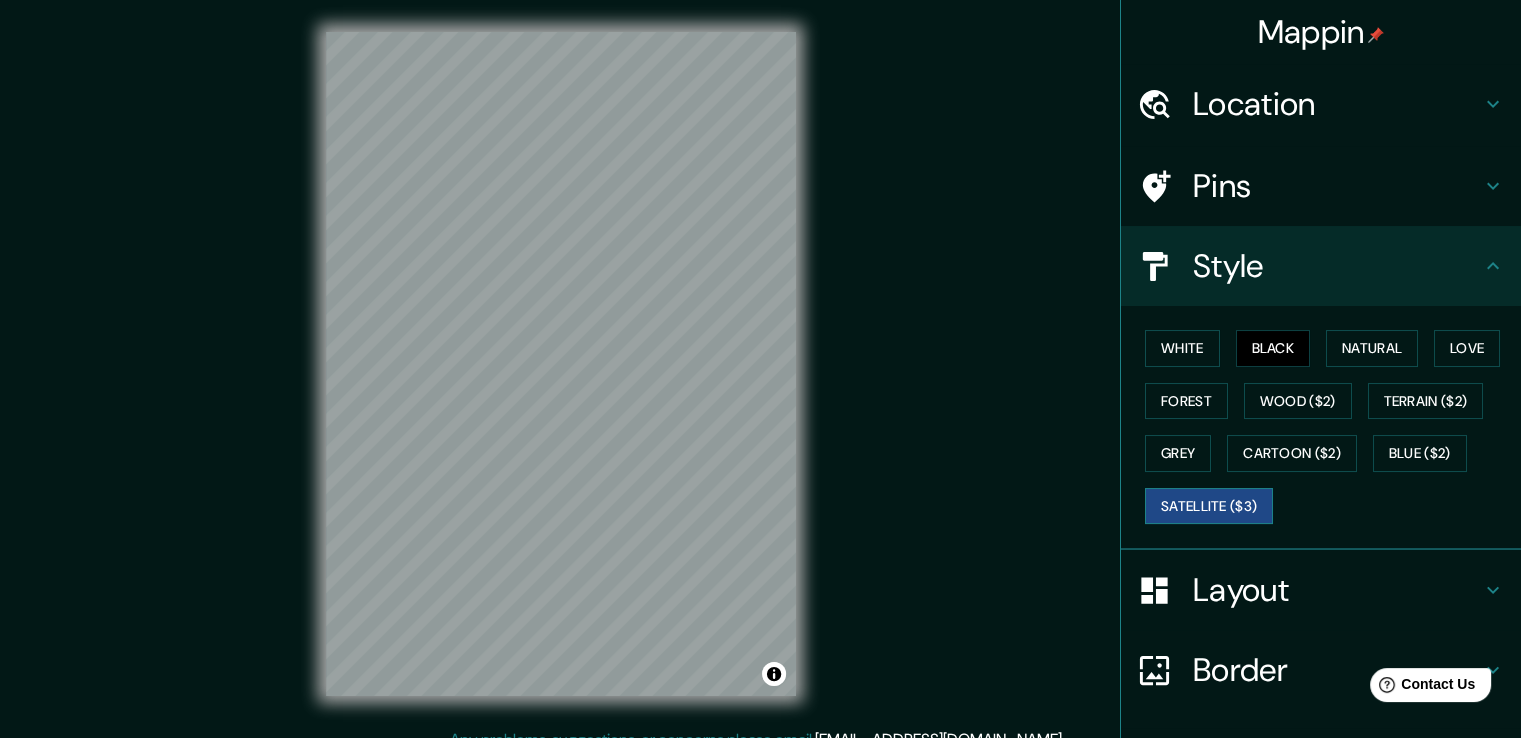 scroll, scrollTop: 136, scrollLeft: 0, axis: vertical 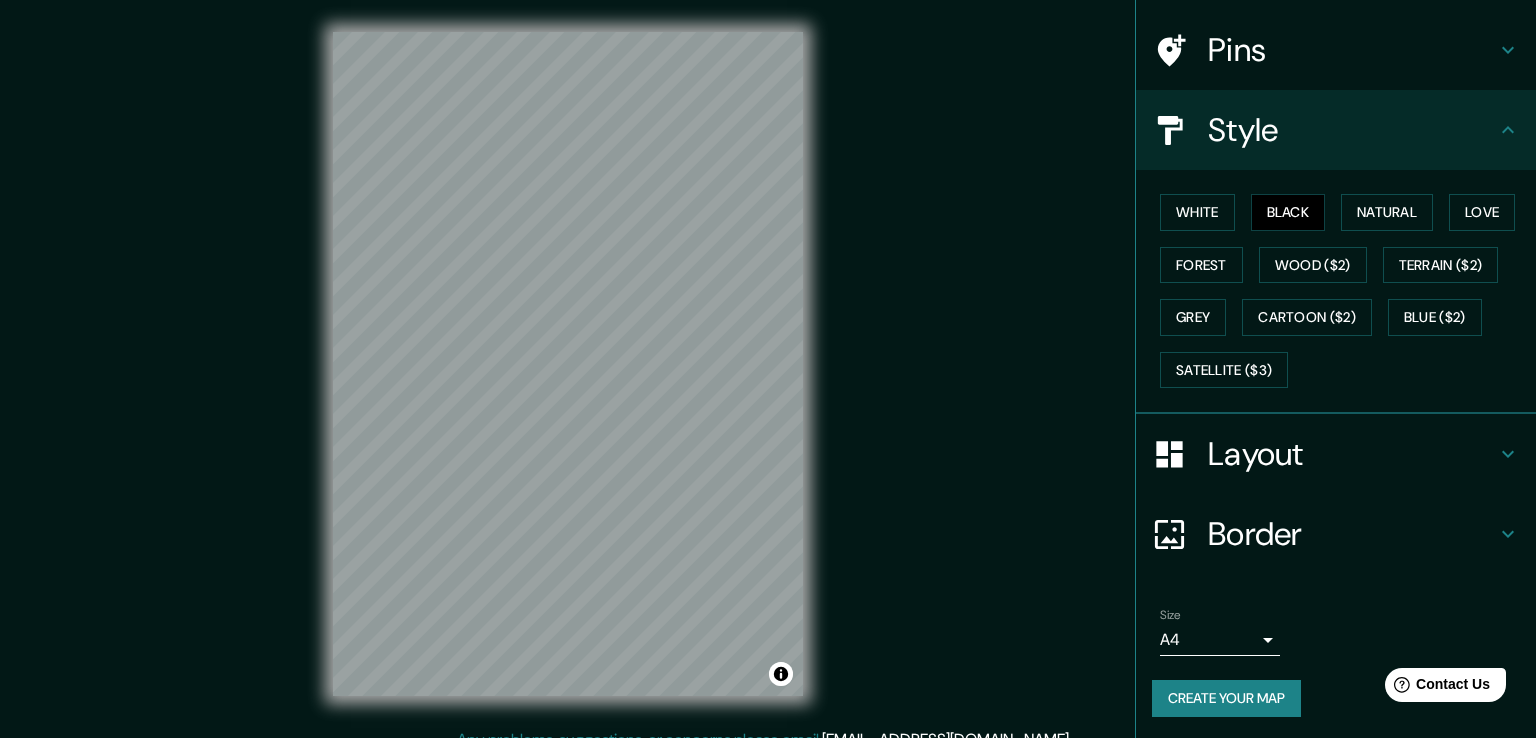 click on "Mappin Location [GEOGRAPHIC_DATA], [GEOGRAPHIC_DATA], [GEOGRAPHIC_DATA], [GEOGRAPHIC_DATA] Pins Style [PERSON_NAME] Black Natural Love Forest [PERSON_NAME] ($2) Terrain ($2) Grey Cartoon ($2) Blue ($2) Satellite ($3) Layout Border Choose a border.  Hint : you can make layers of the frame opaque to create some cool effects. None Simple Transparent Fancy Size A4 single Create your map © Mapbox   © OpenStreetMap   Improve this map Any problems, suggestions, or concerns please email    [EMAIL_ADDRESS][DOMAIN_NAME] . . ." at bounding box center (768, 369) 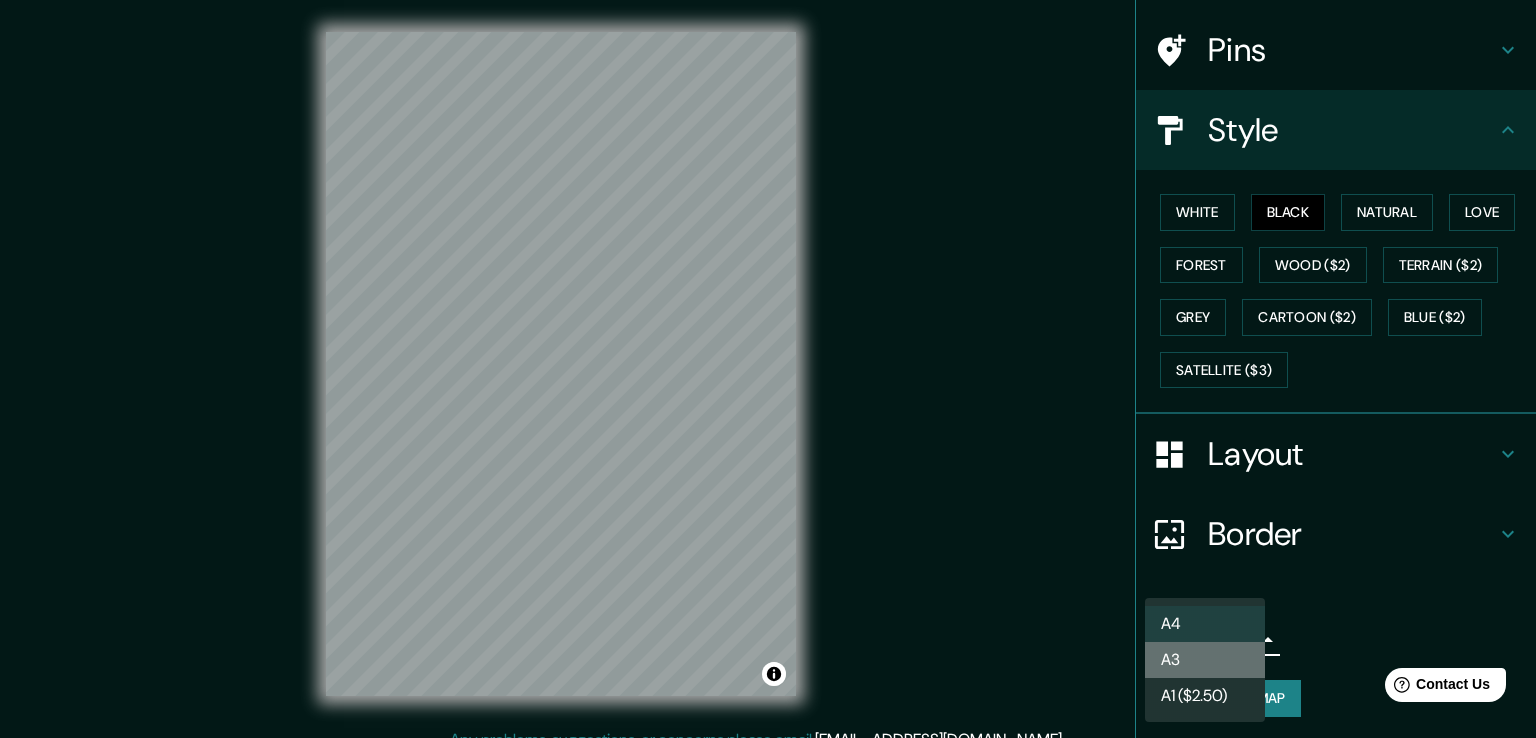 click on "A3" at bounding box center (1205, 660) 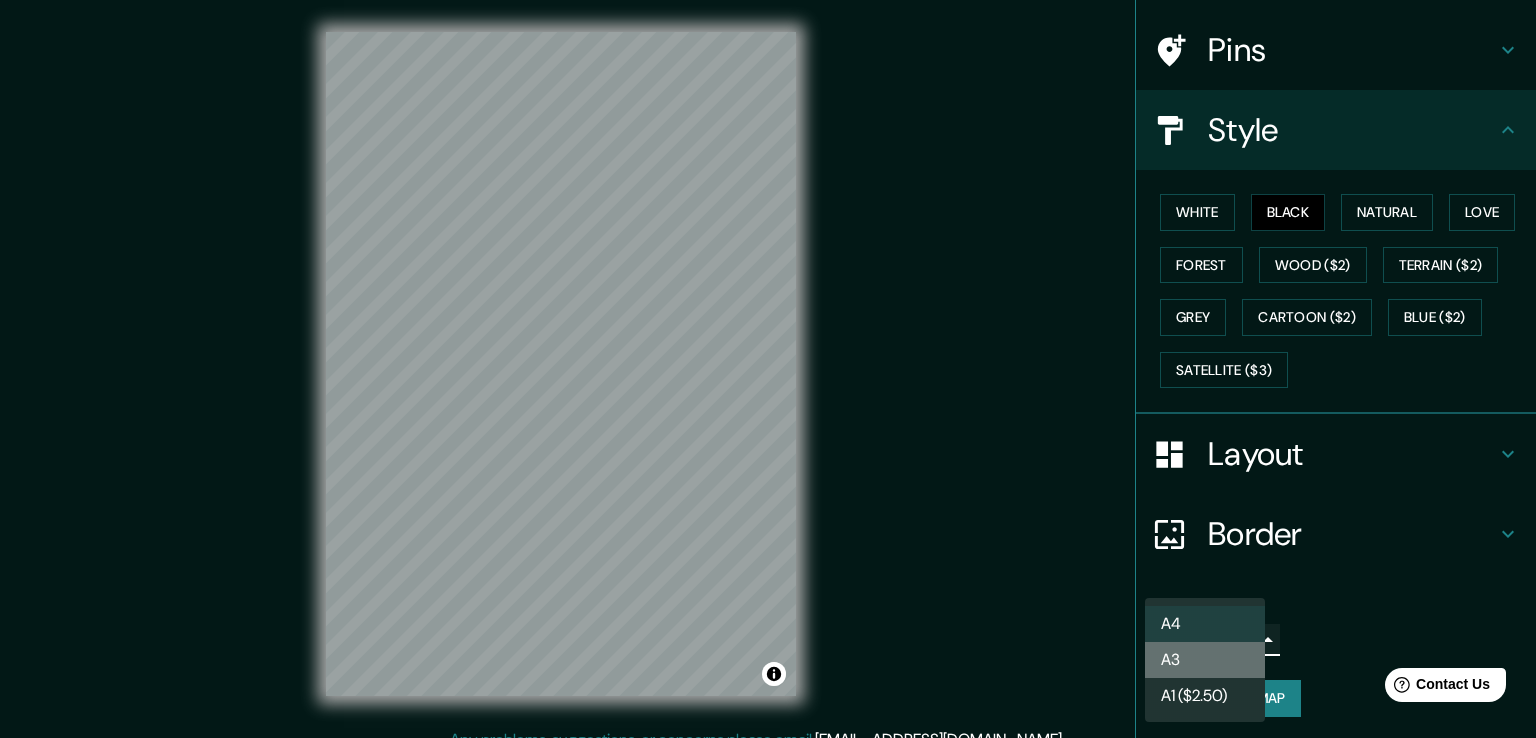 type on "a4" 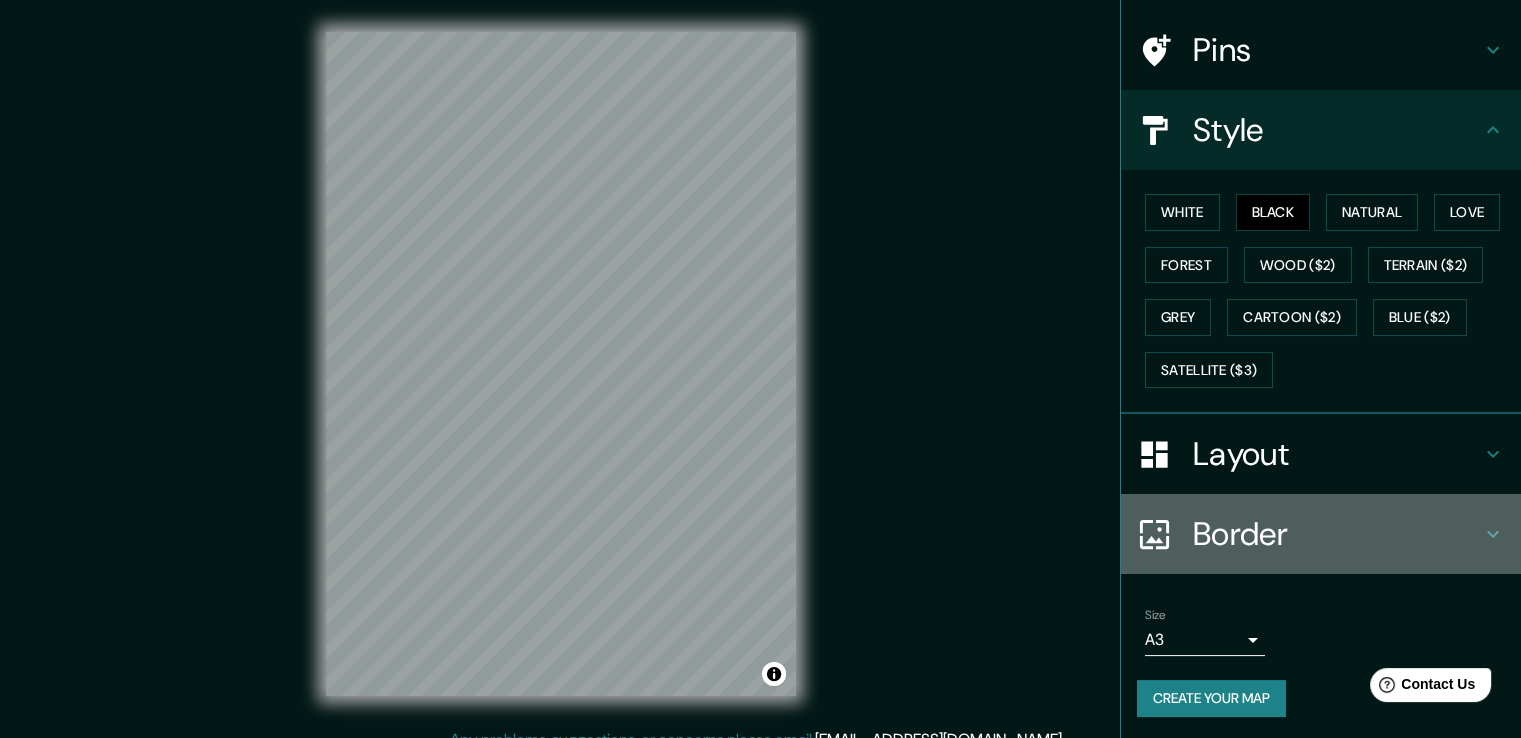 click on "Border" at bounding box center [1337, 534] 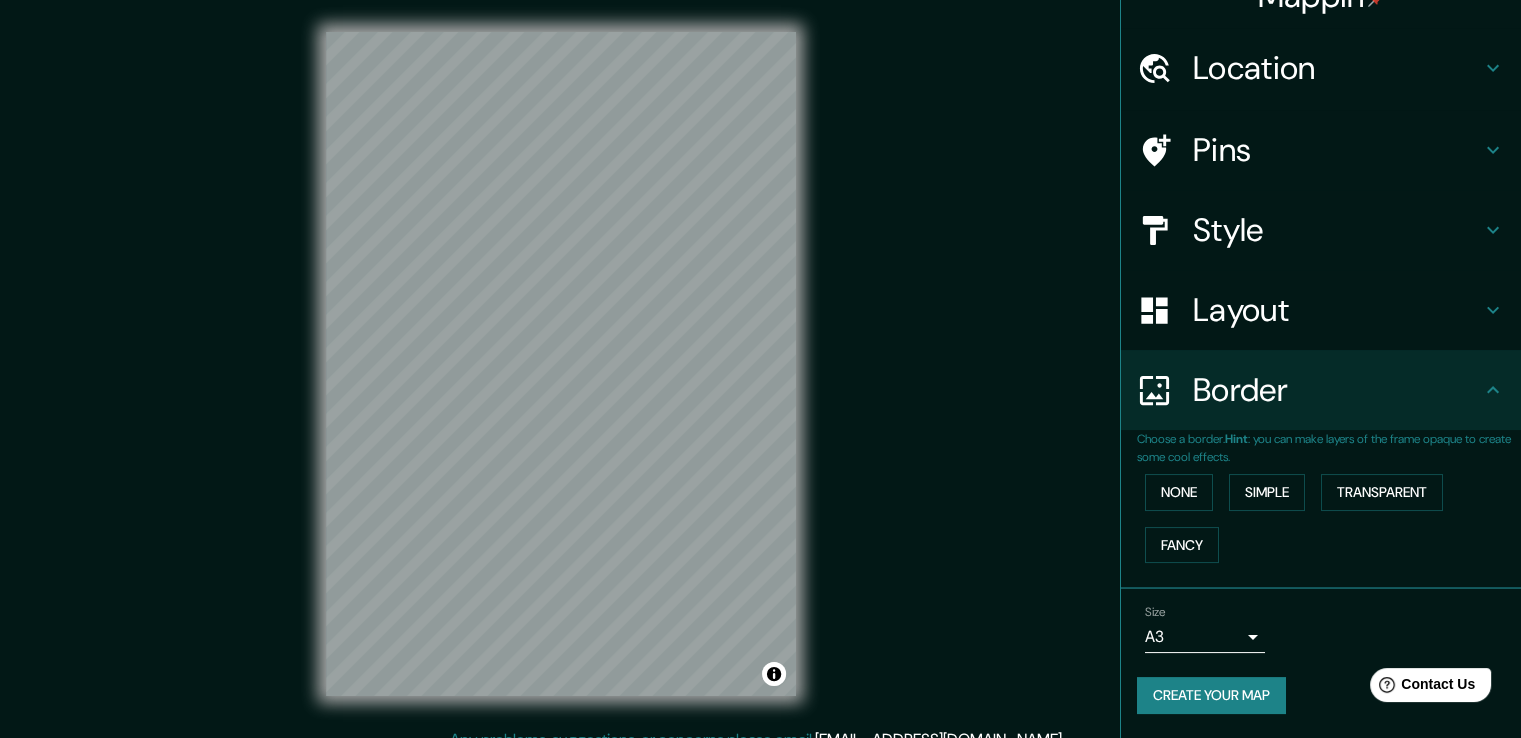 scroll, scrollTop: 34, scrollLeft: 0, axis: vertical 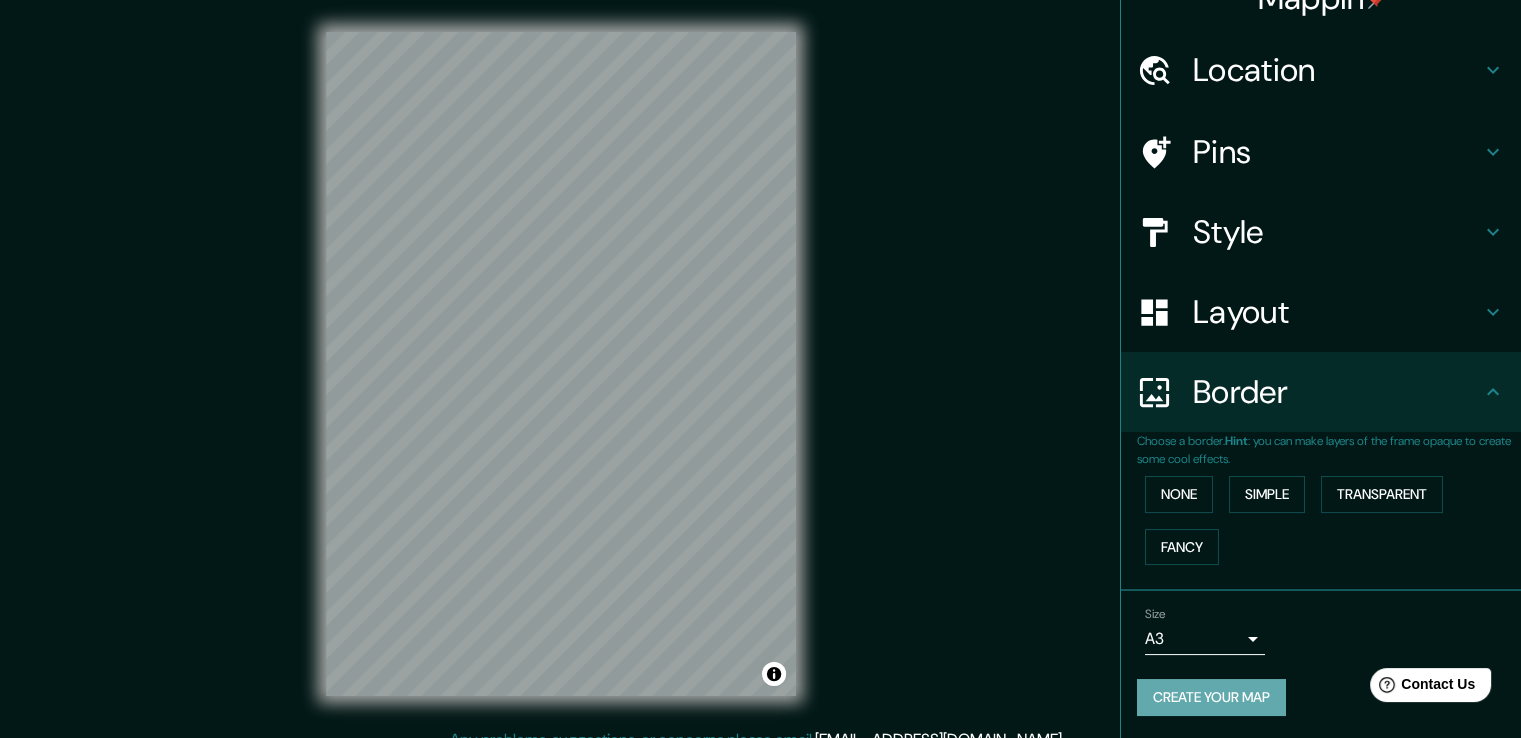 click on "Create your map" at bounding box center (1211, 697) 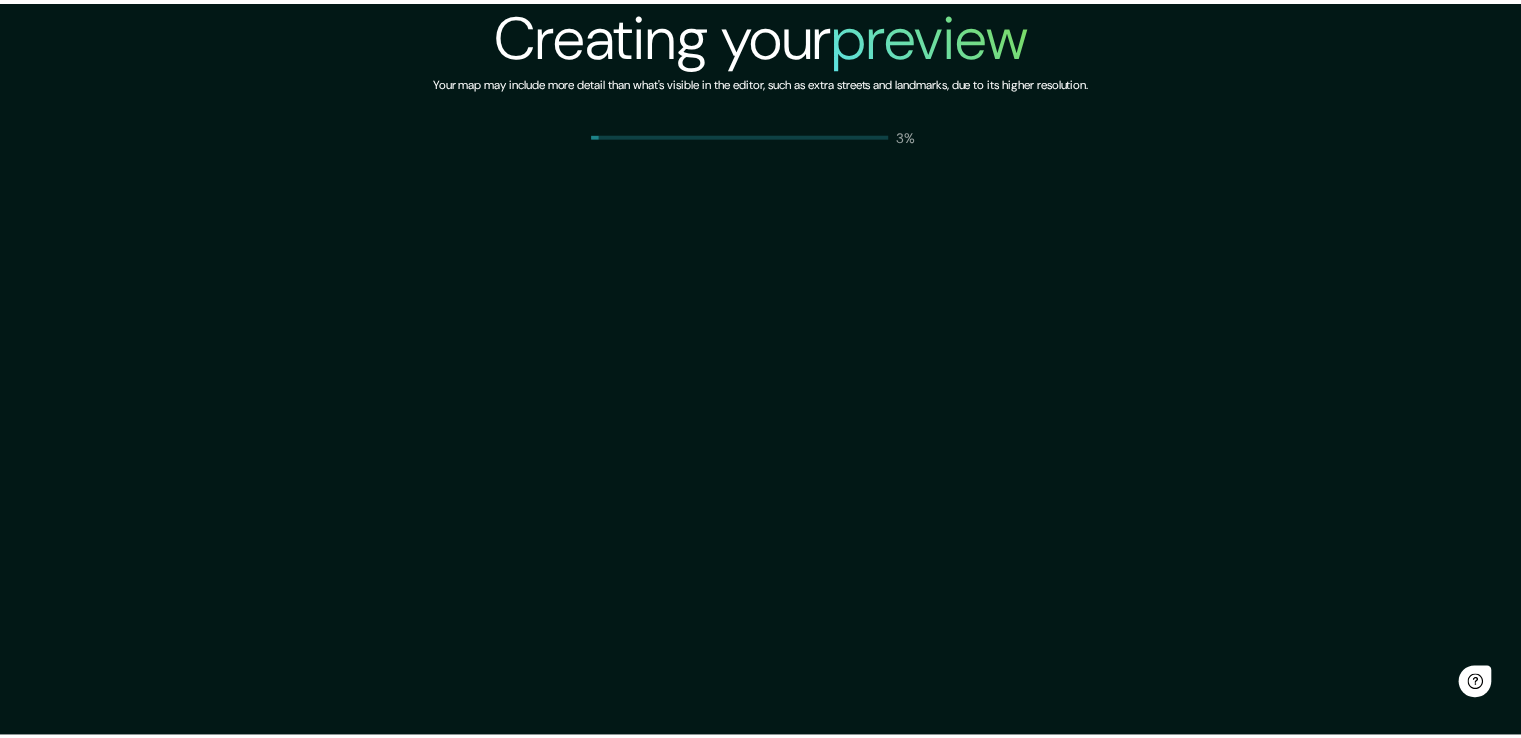 scroll, scrollTop: 0, scrollLeft: 0, axis: both 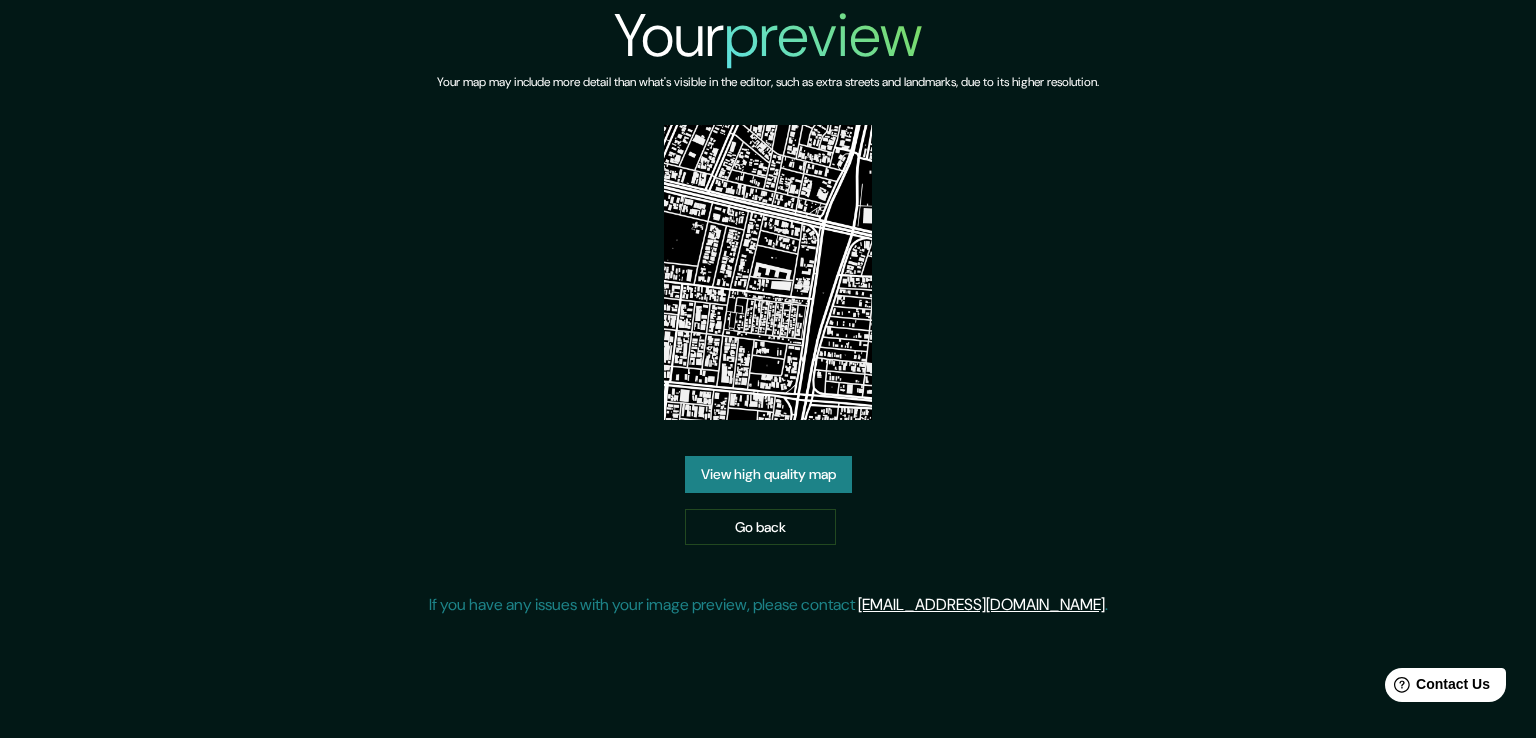 click on "View high quality map" at bounding box center (768, 474) 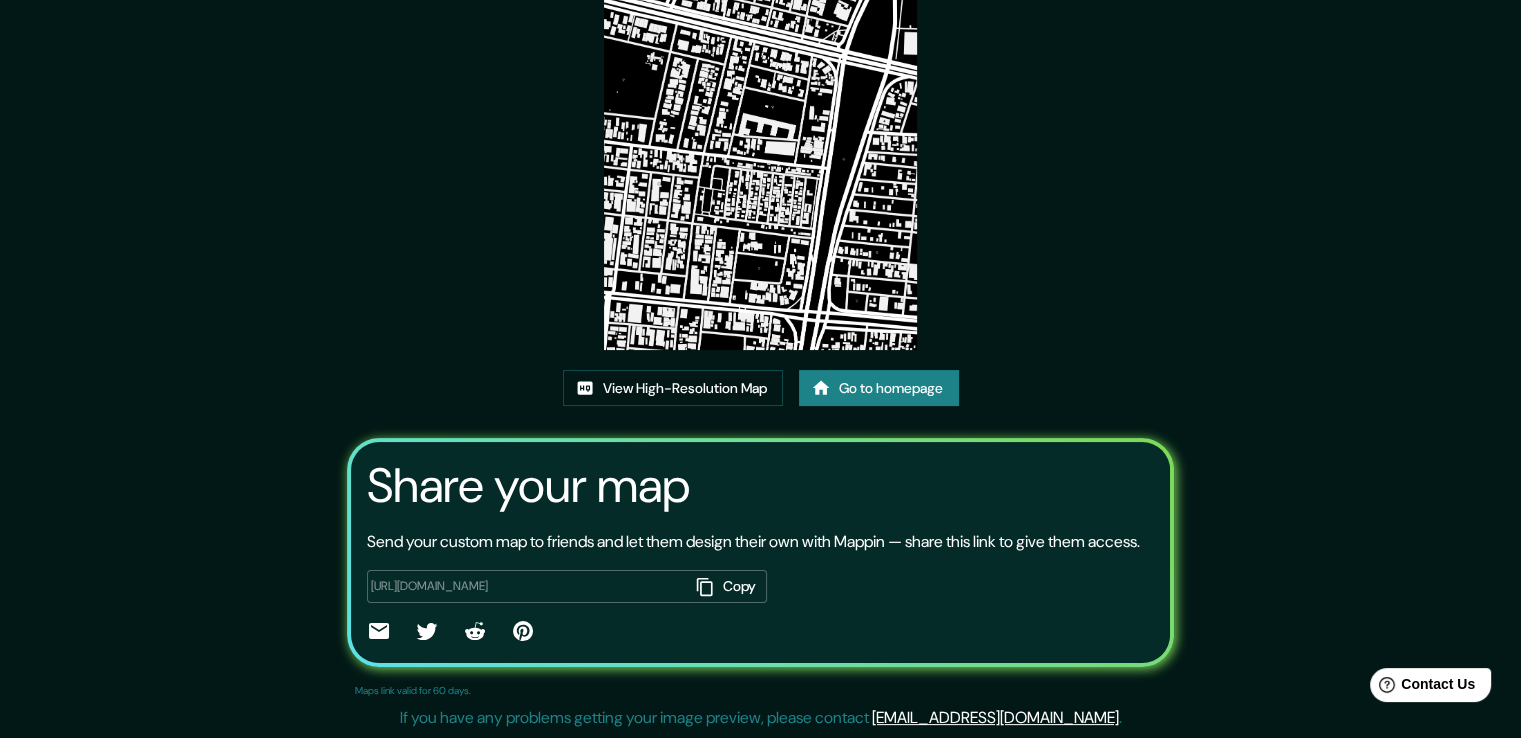 scroll, scrollTop: 0, scrollLeft: 0, axis: both 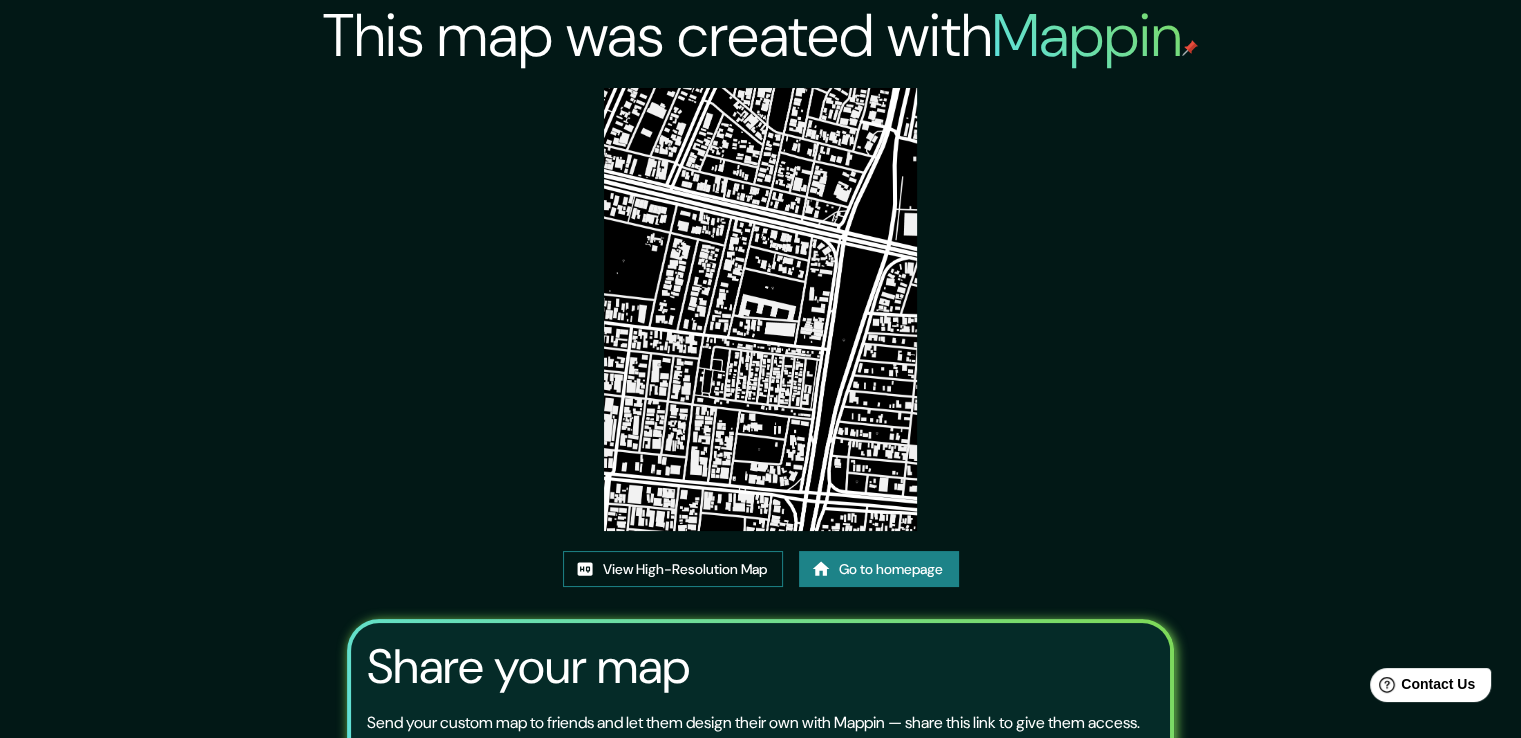 click on "View High-Resolution Map" at bounding box center [673, 569] 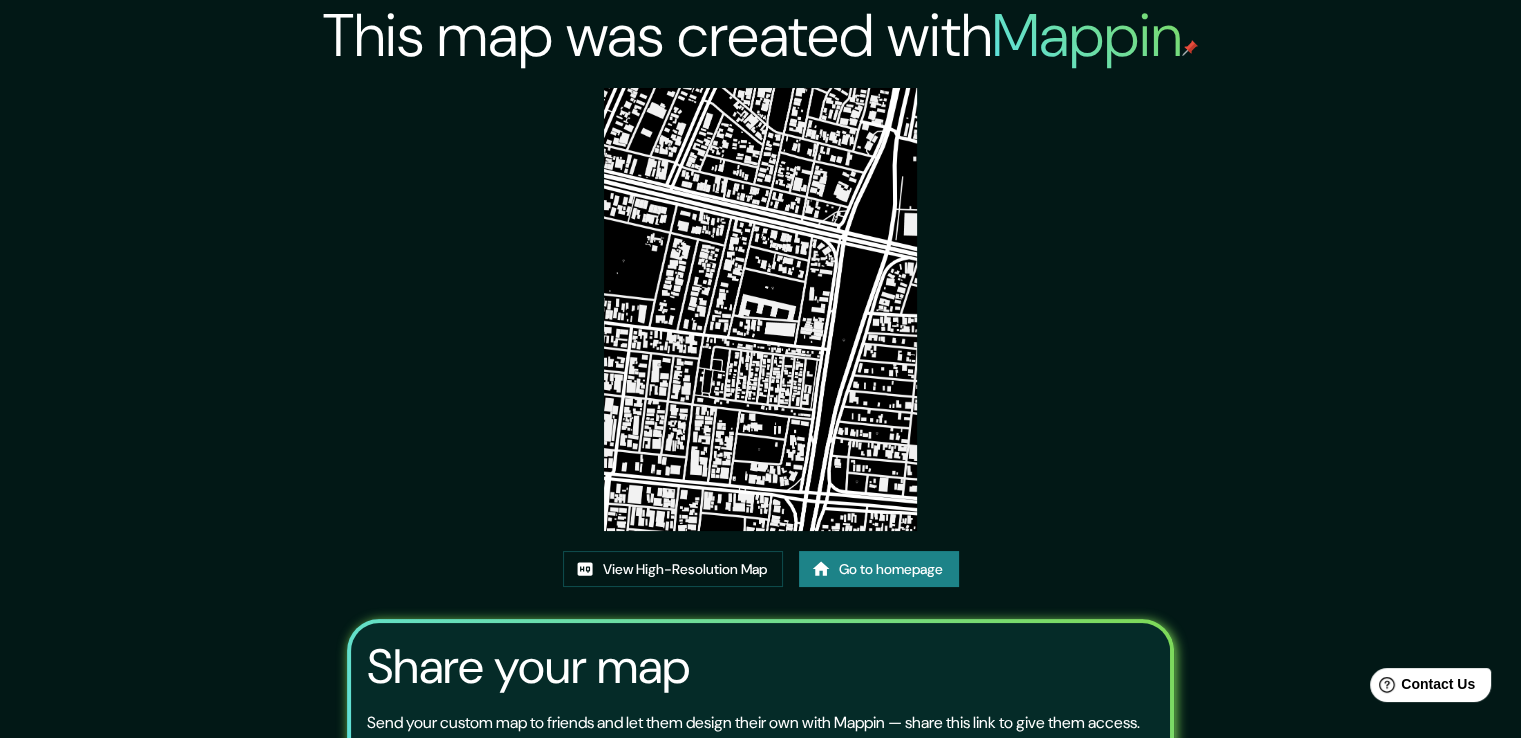 click on "This map was created with  Mappin View High-Resolution Map Go to homepage Share your map Send your custom map to friends and let them design their own with Mappin — share this link to give them access. https://app.mappin.pro/map/da9ea552ea9ff20b560578a4a420cae3d19a6874?utm_source=link&utm_campaign=v1&utm_medium=share Copy ​ Maps link valid for 60 days. If you have any problems getting your image preview, please contact    help@mappin.pro ." at bounding box center [760, 459] 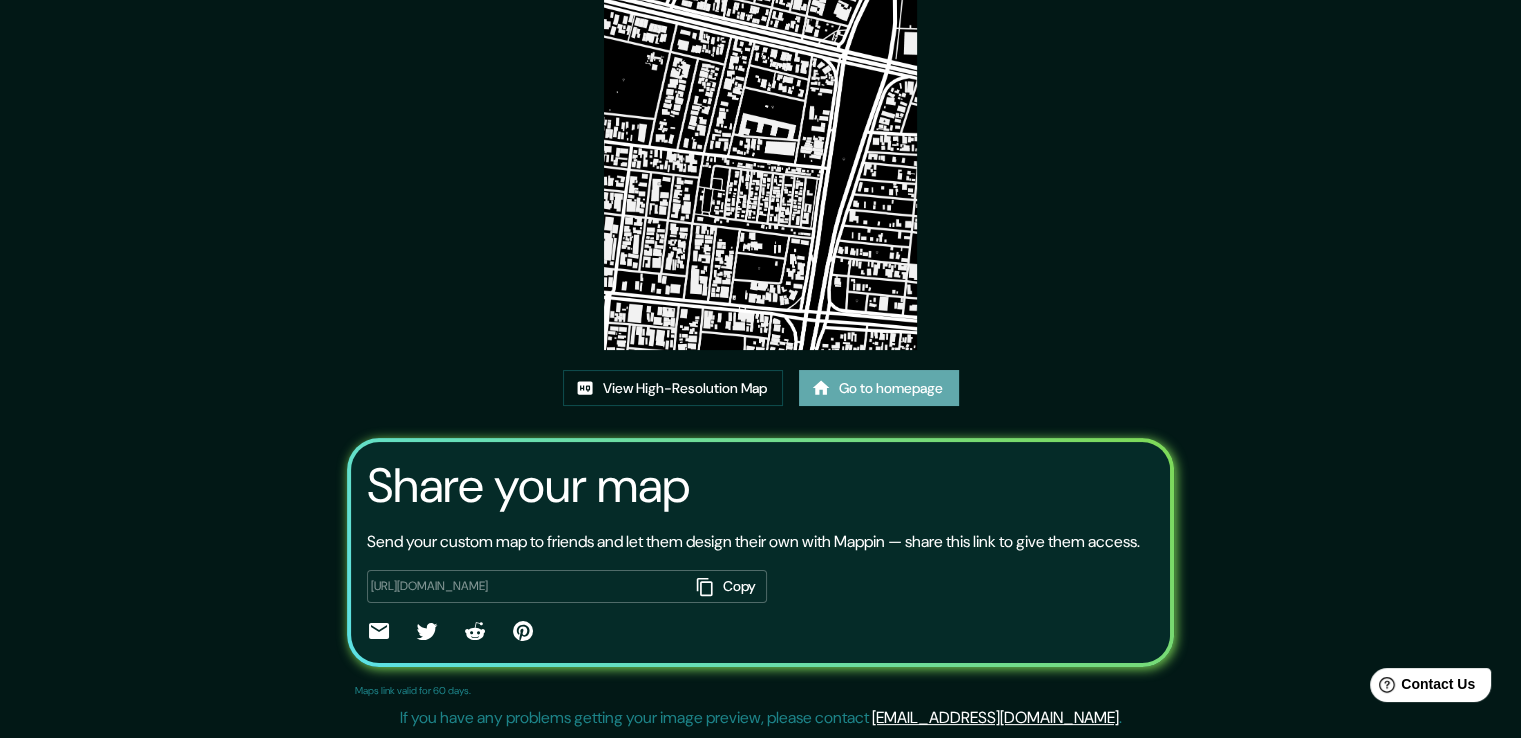 click on "Go to homepage" at bounding box center (879, 388) 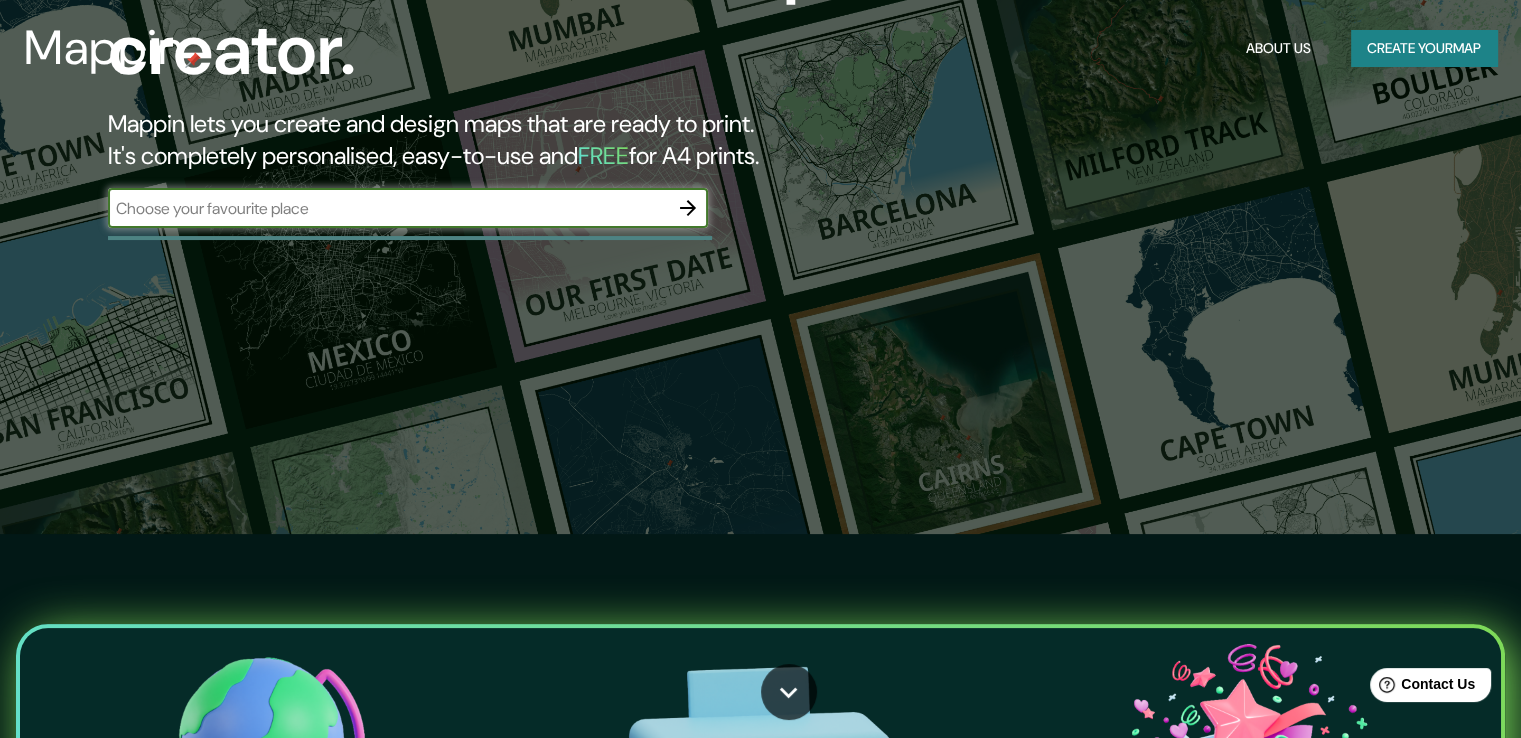scroll, scrollTop: 0, scrollLeft: 0, axis: both 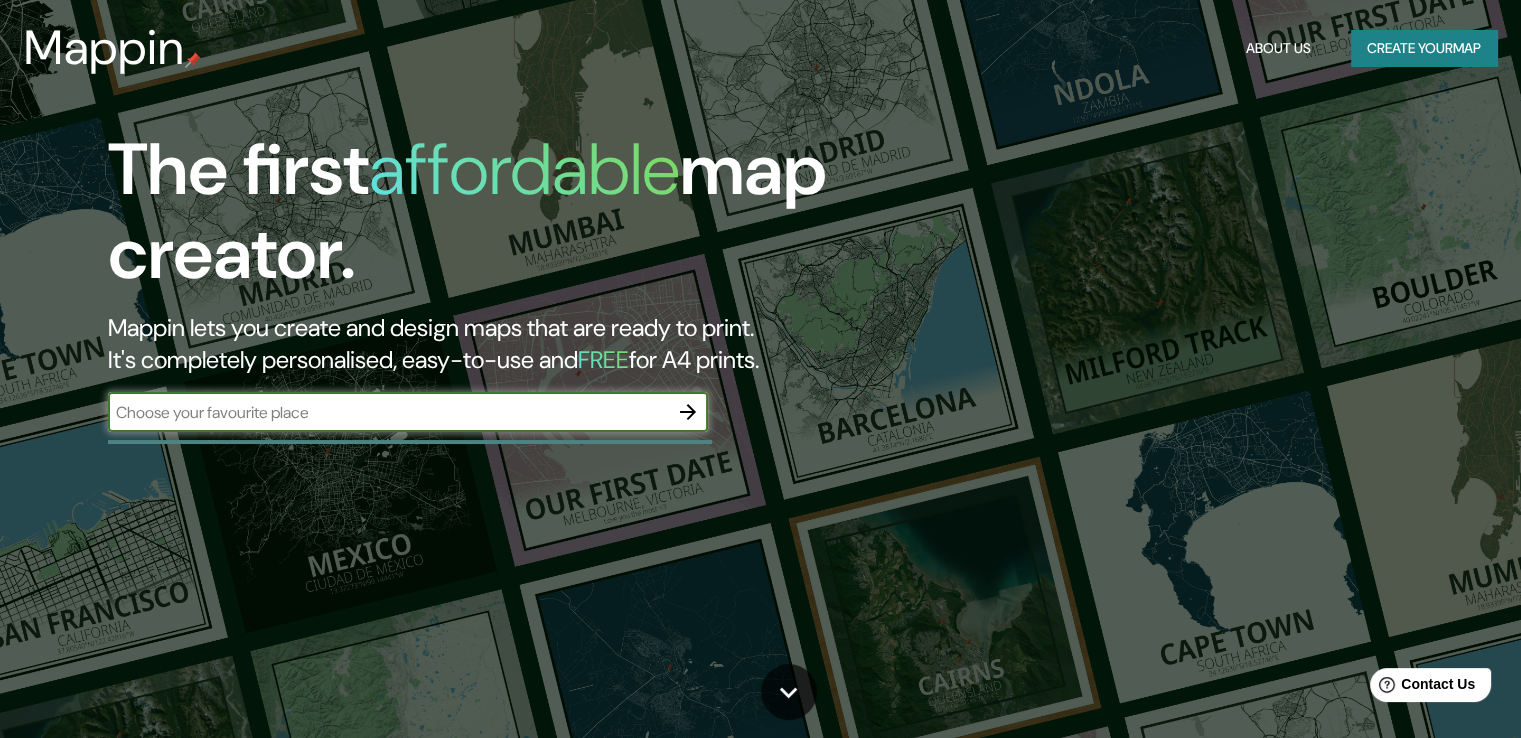 click at bounding box center (388, 412) 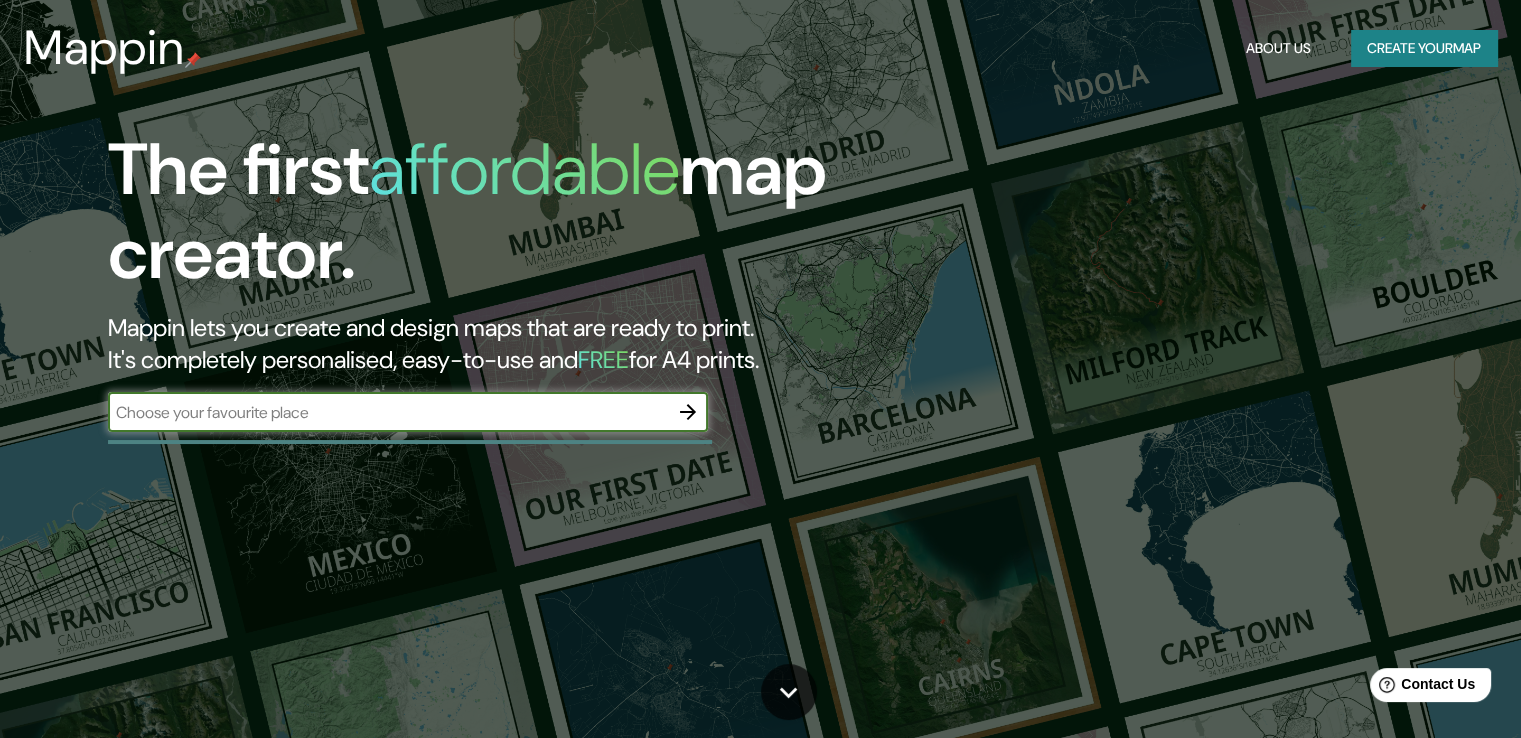 click 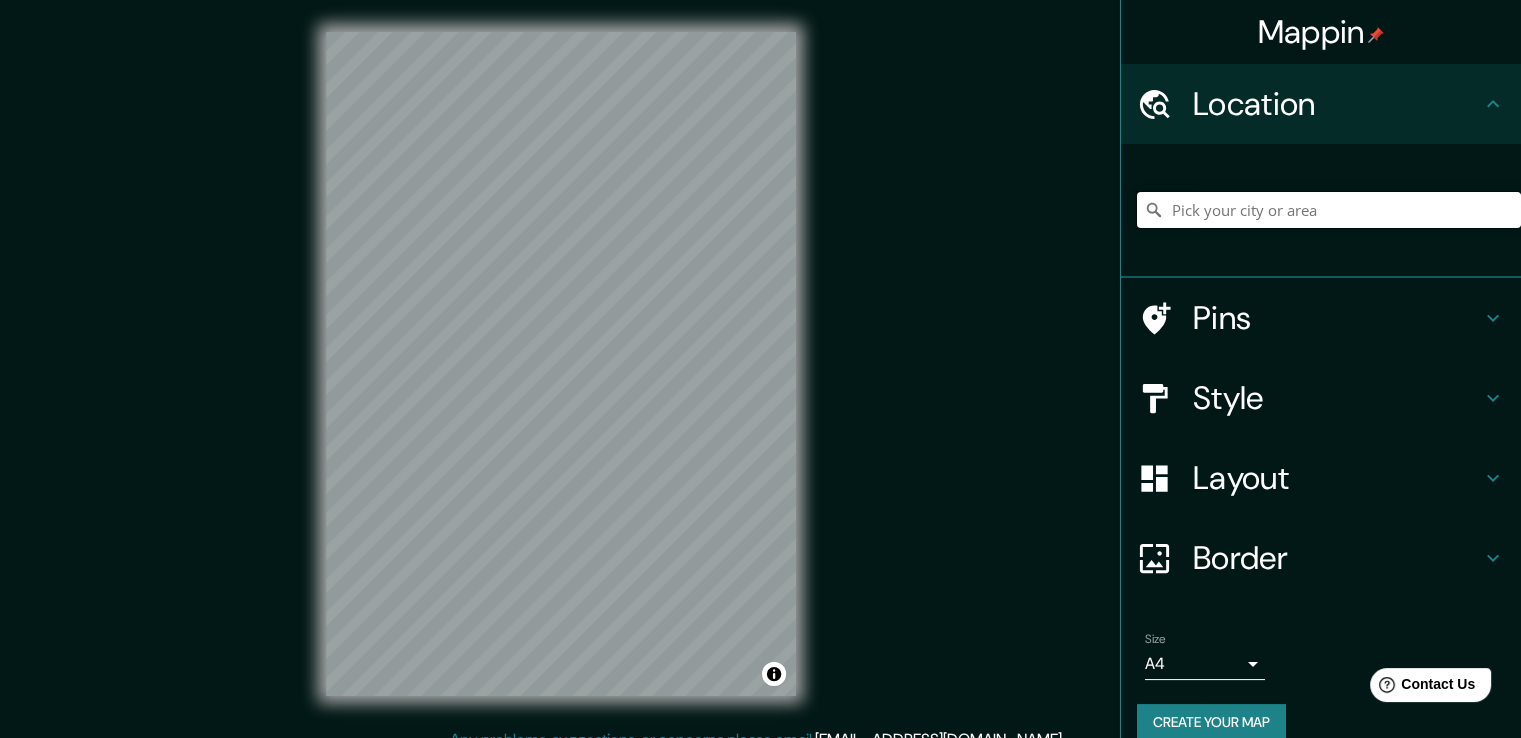 drag, startPoint x: 1209, startPoint y: 197, endPoint x: 1224, endPoint y: 200, distance: 15.297058 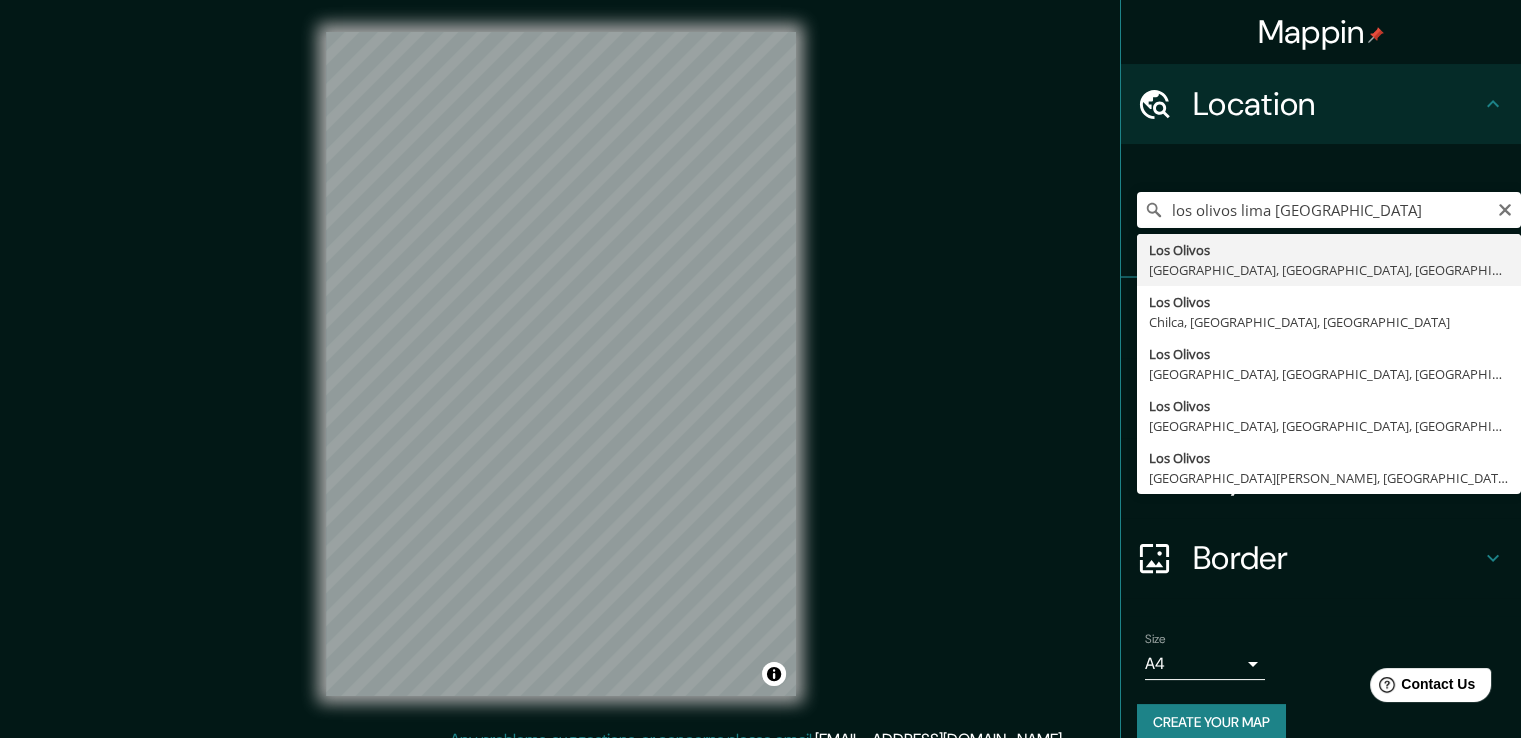 type on "[GEOGRAPHIC_DATA], [GEOGRAPHIC_DATA], [GEOGRAPHIC_DATA], [GEOGRAPHIC_DATA]" 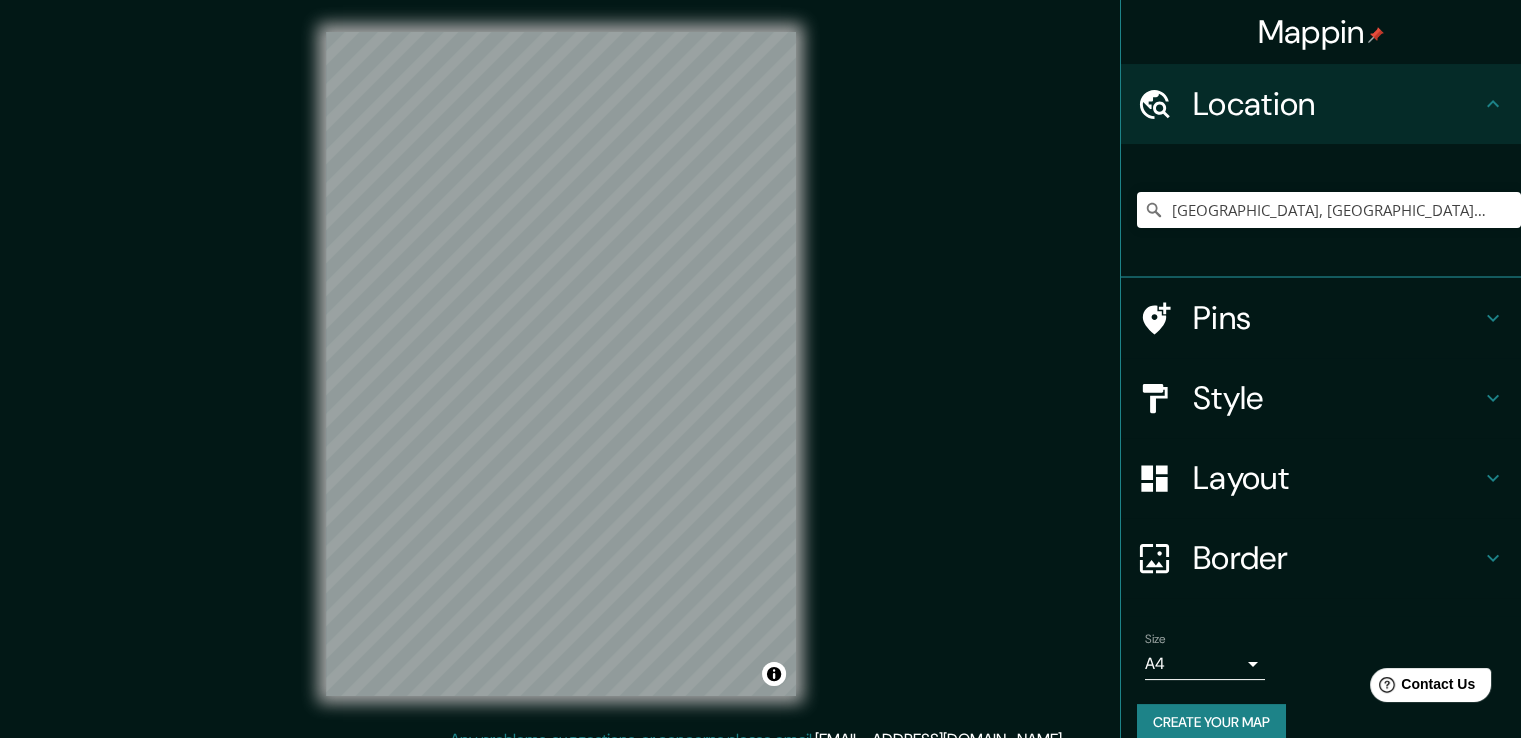 click on "© Mapbox   © OpenStreetMap   Improve this map" at bounding box center [561, 364] 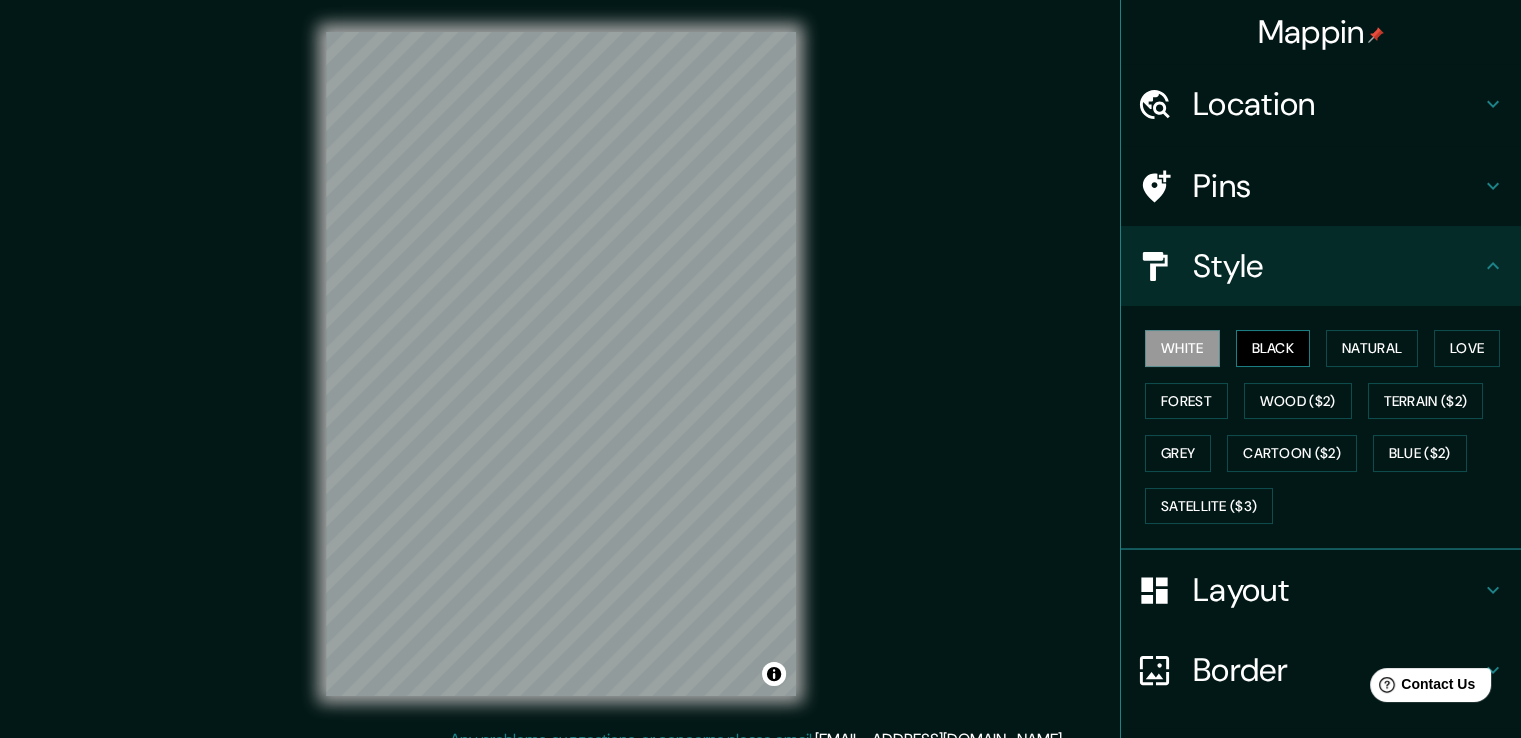 click on "Black" at bounding box center (1273, 348) 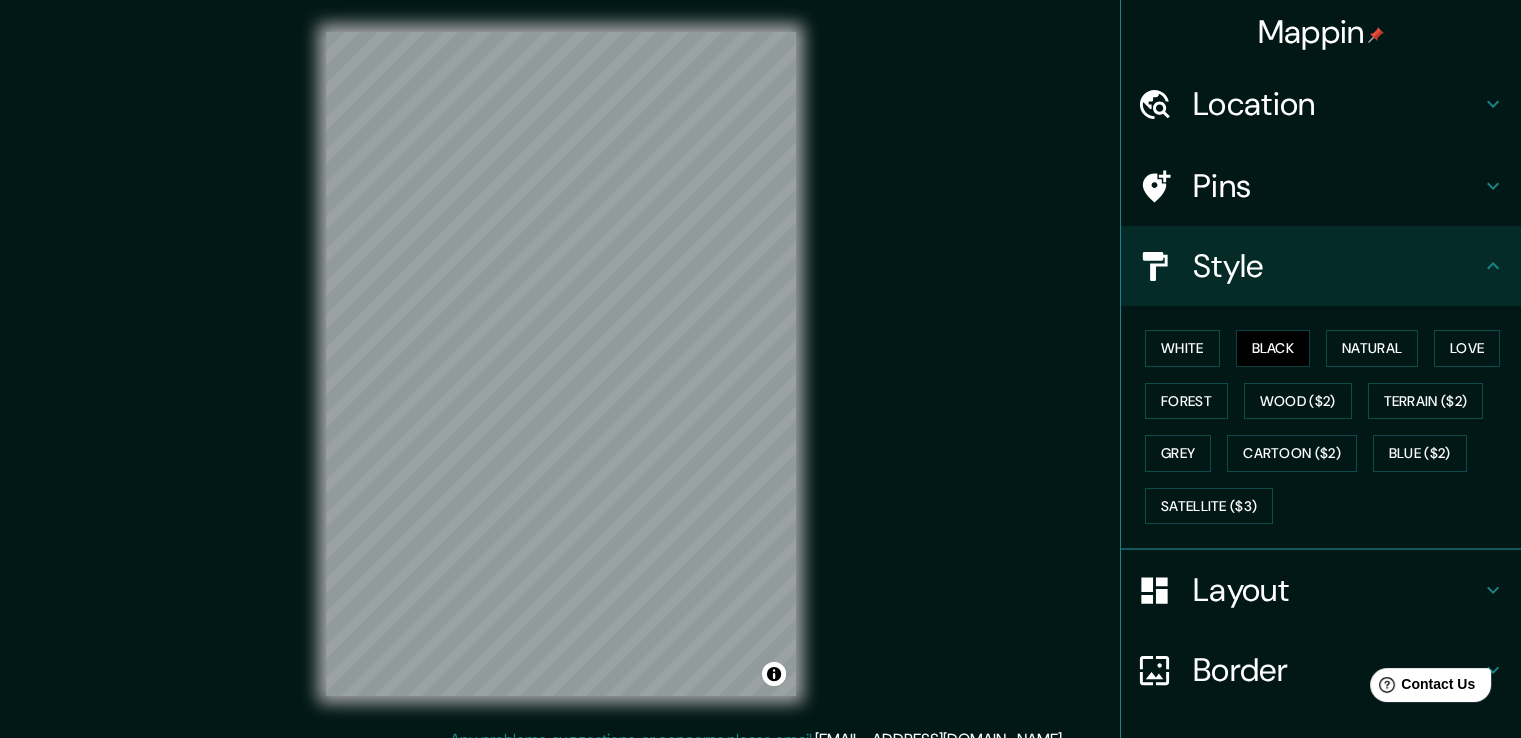 scroll, scrollTop: 136, scrollLeft: 0, axis: vertical 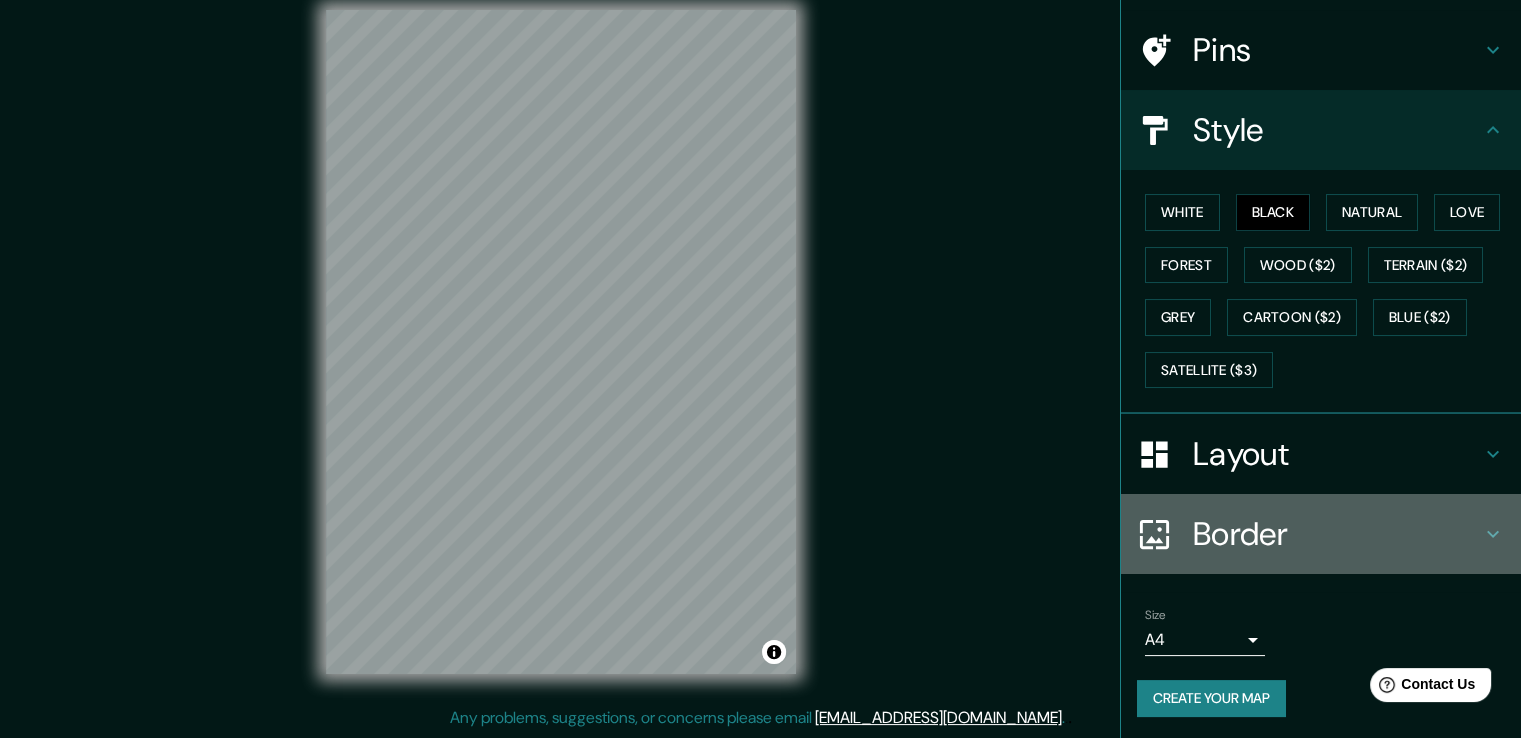 click on "Border" at bounding box center [1337, 534] 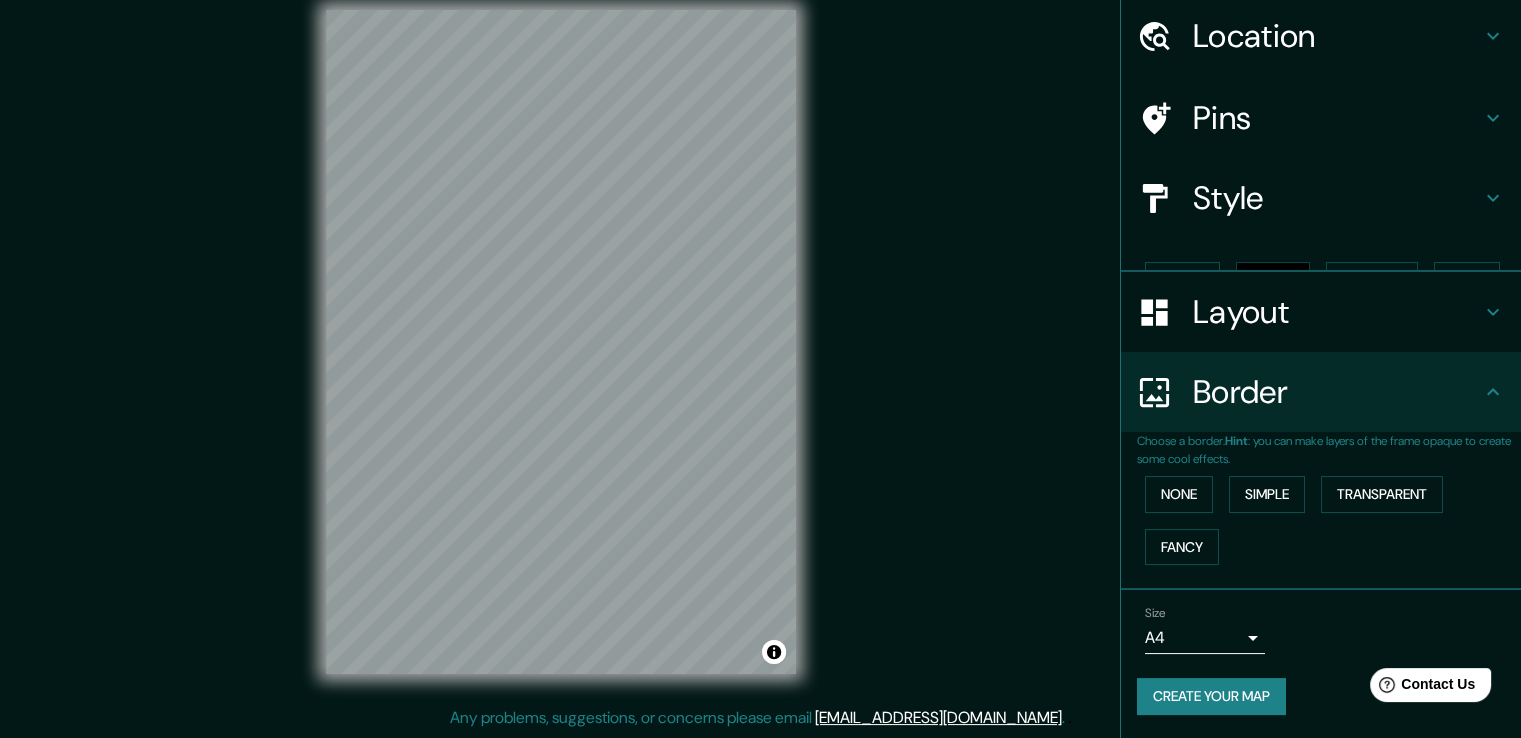 scroll, scrollTop: 34, scrollLeft: 0, axis: vertical 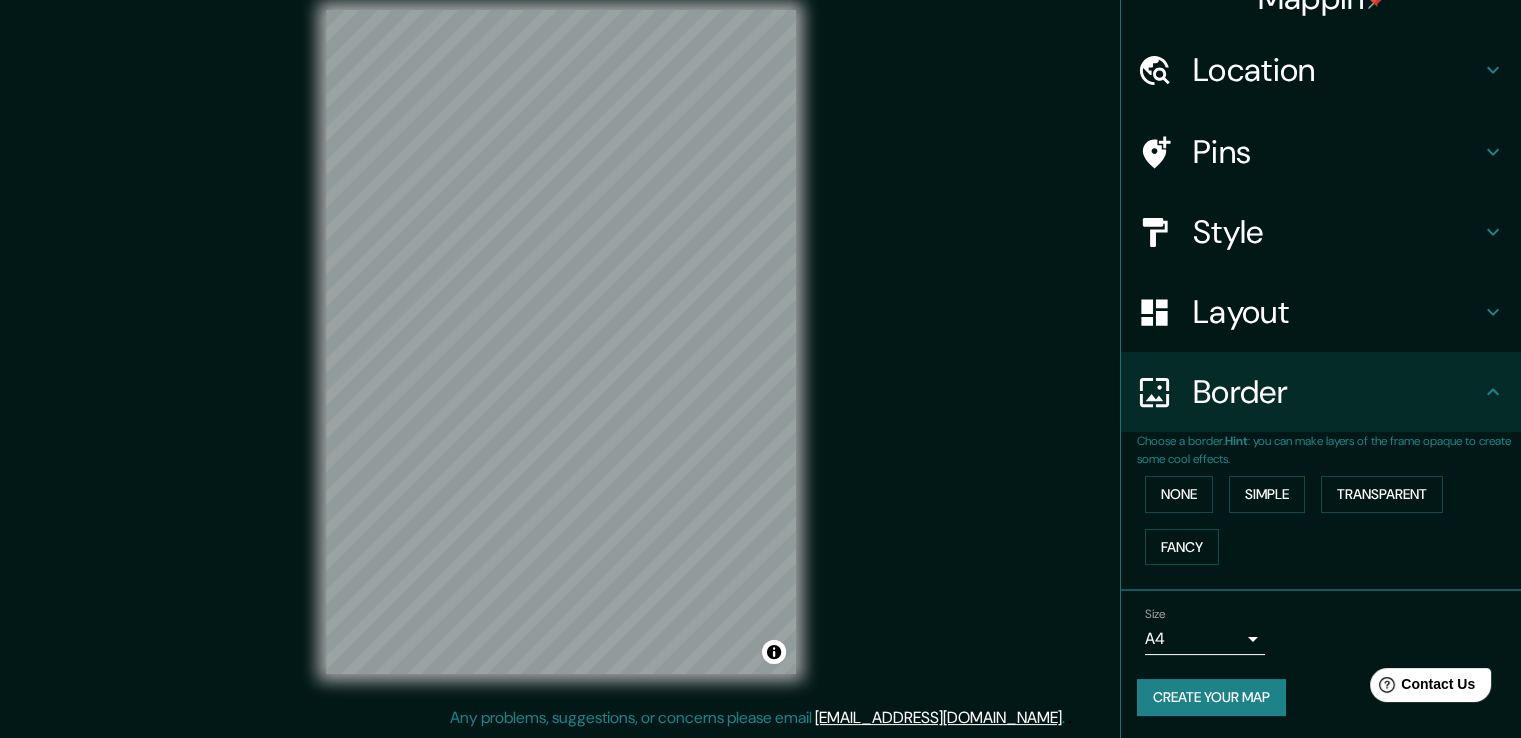 click on "Size A4 single" at bounding box center (1321, 631) 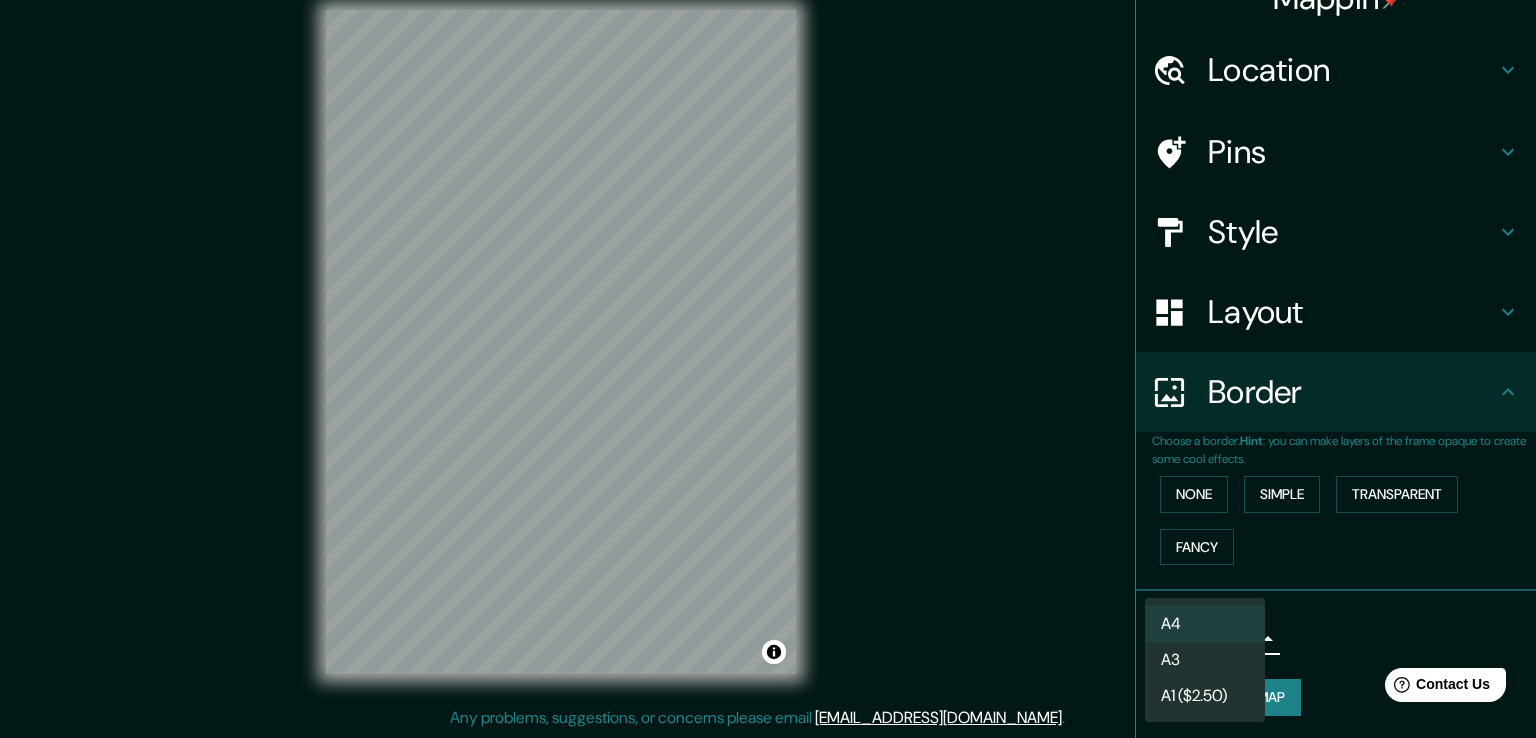click on "Mappin Location Los Olivos, Lima, Provincia de Lima, Perú Pins Style Layout Border Choose a border.  Hint : you can make layers of the frame opaque to create some cool effects. None Simple Transparent Fancy Size A4 single Create your map © Mapbox   © OpenStreetMap   Improve this map Any problems, suggestions, or concerns please email    help@mappin.pro . . . A4 A3 A1 ($2.50)" at bounding box center [768, 347] 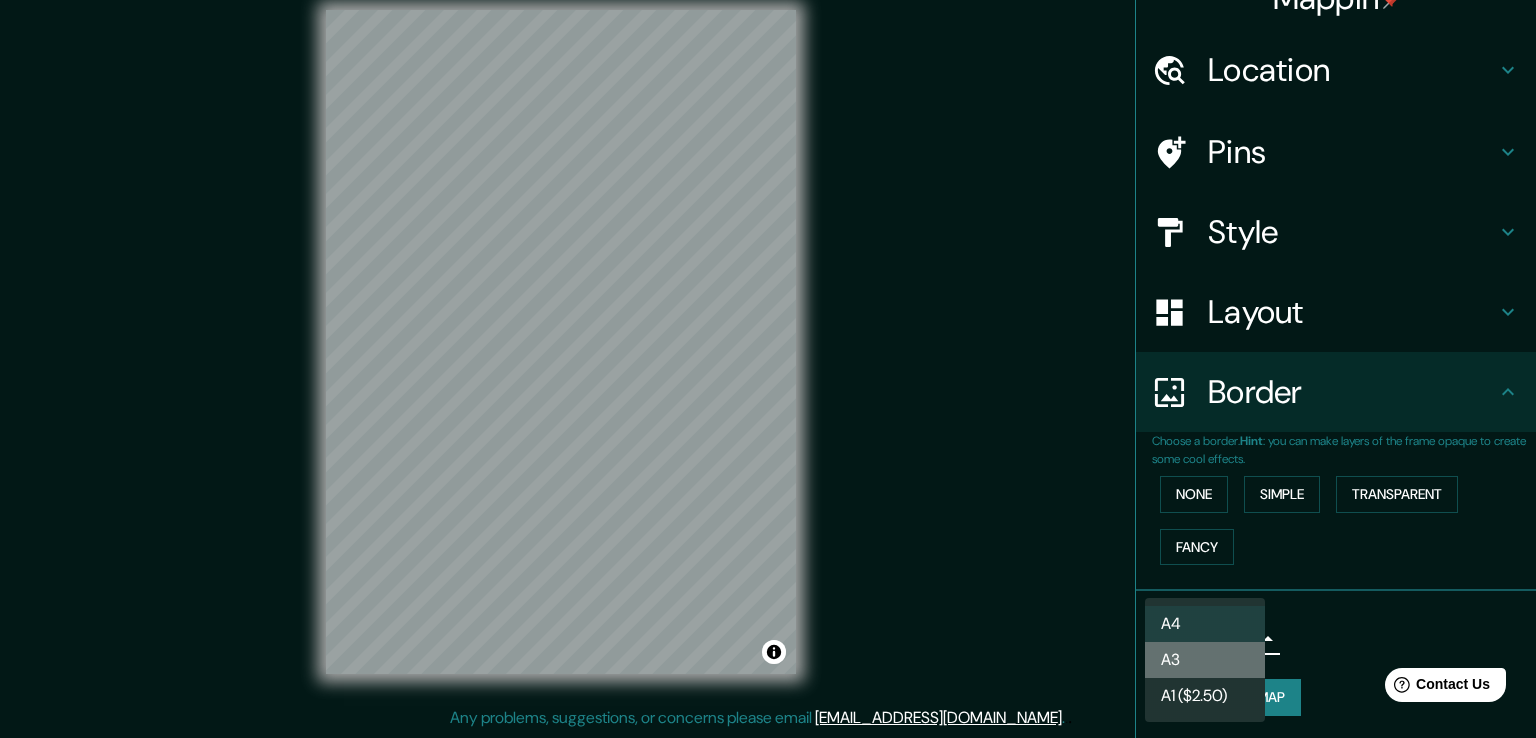 click on "A3" at bounding box center [1205, 660] 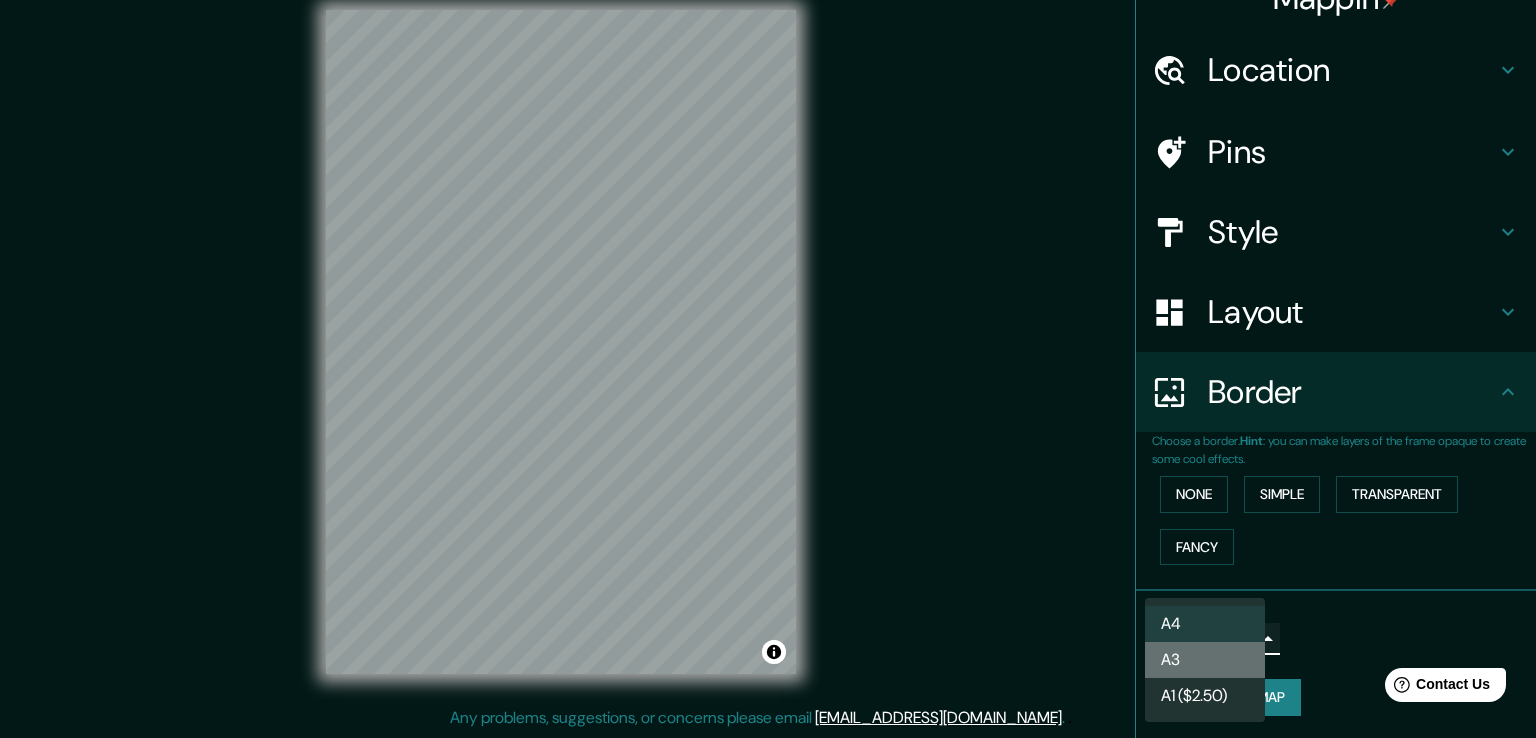 type on "a4" 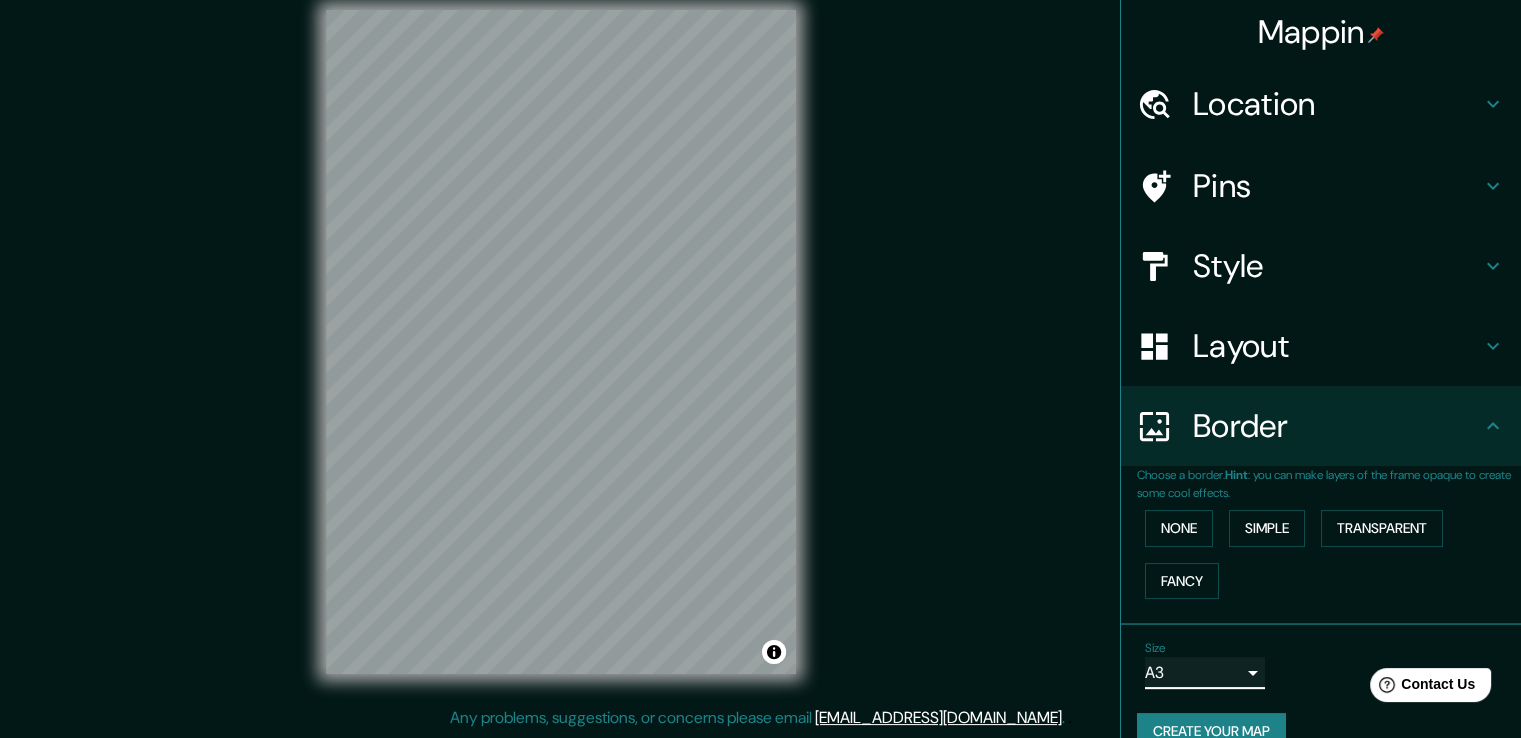 scroll, scrollTop: 34, scrollLeft: 0, axis: vertical 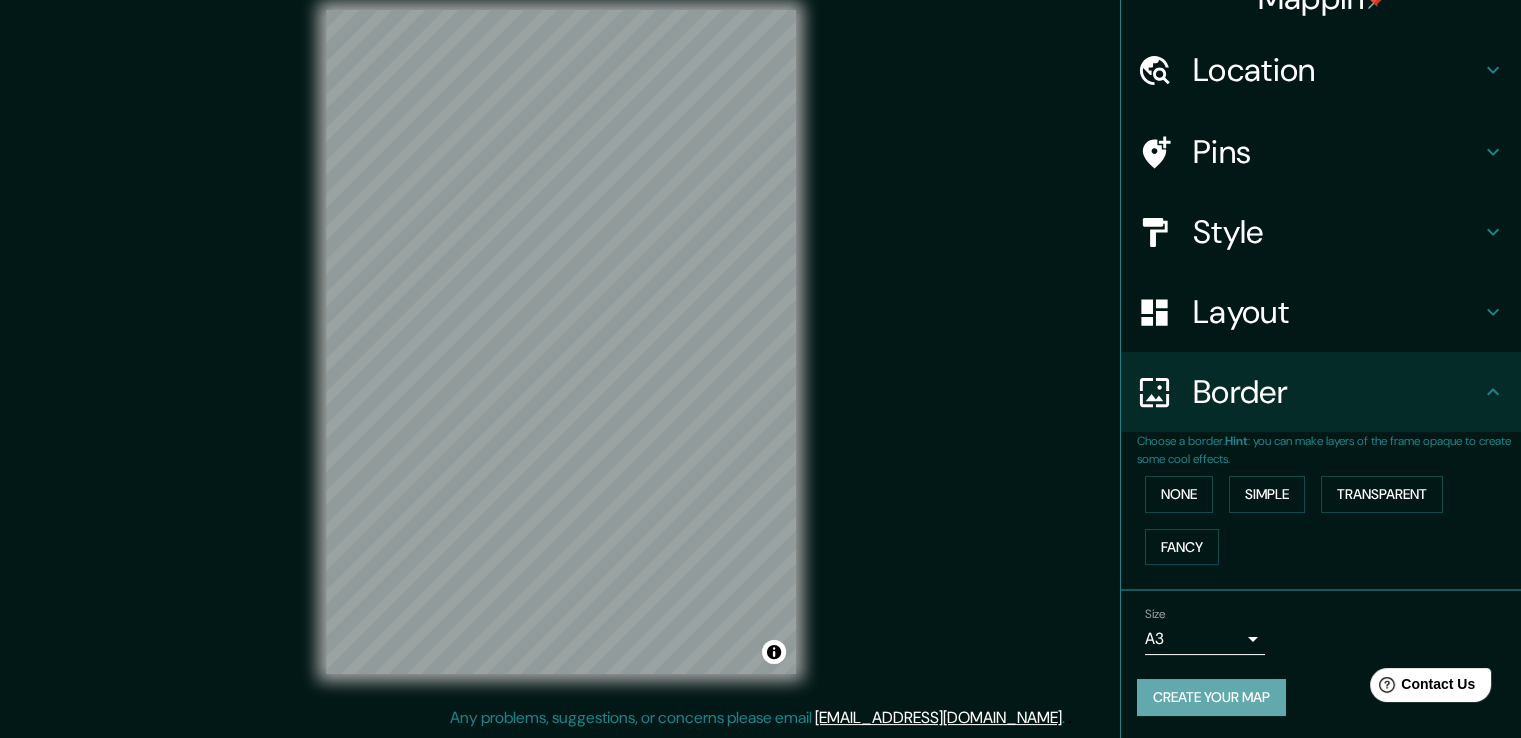 click on "Create your map" at bounding box center (1211, 697) 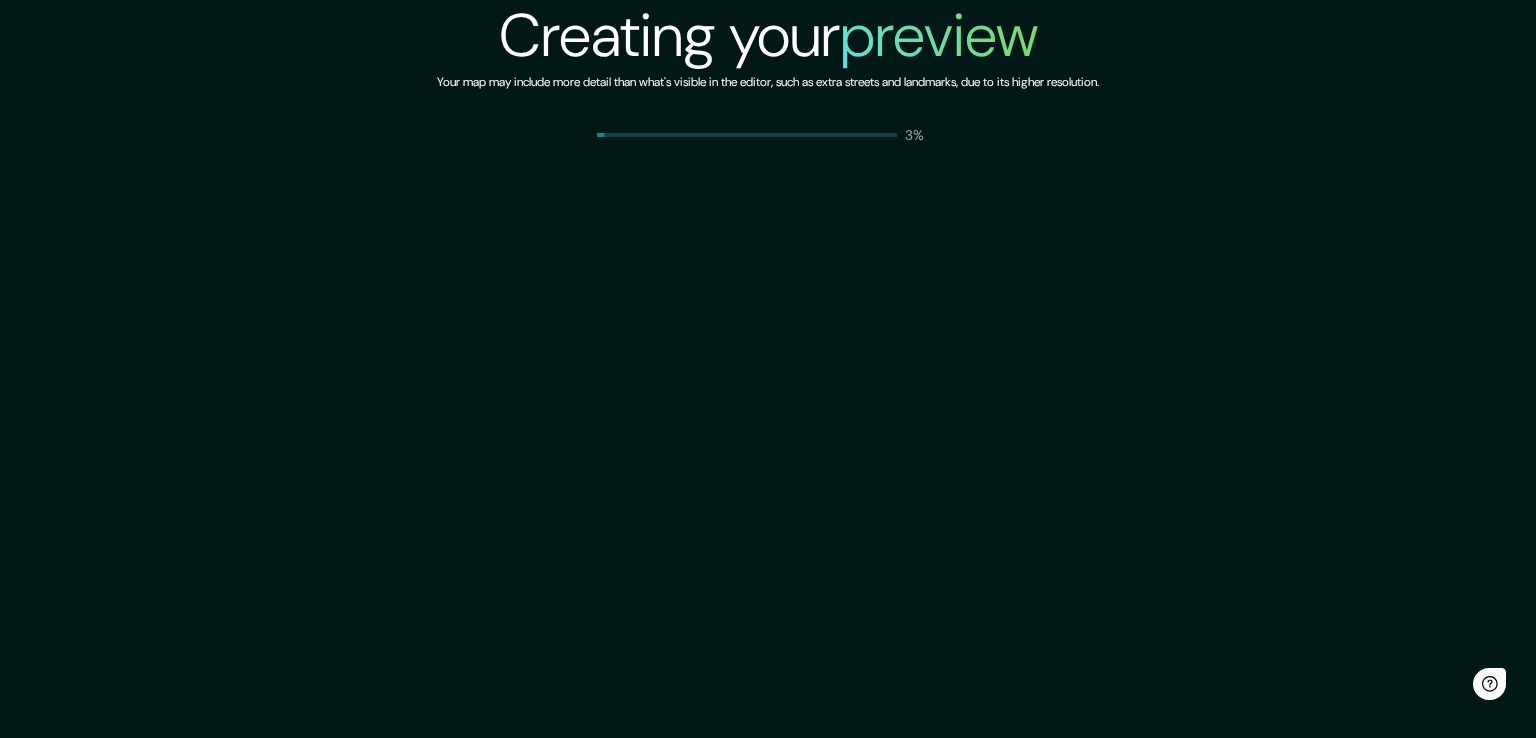 scroll, scrollTop: 0, scrollLeft: 0, axis: both 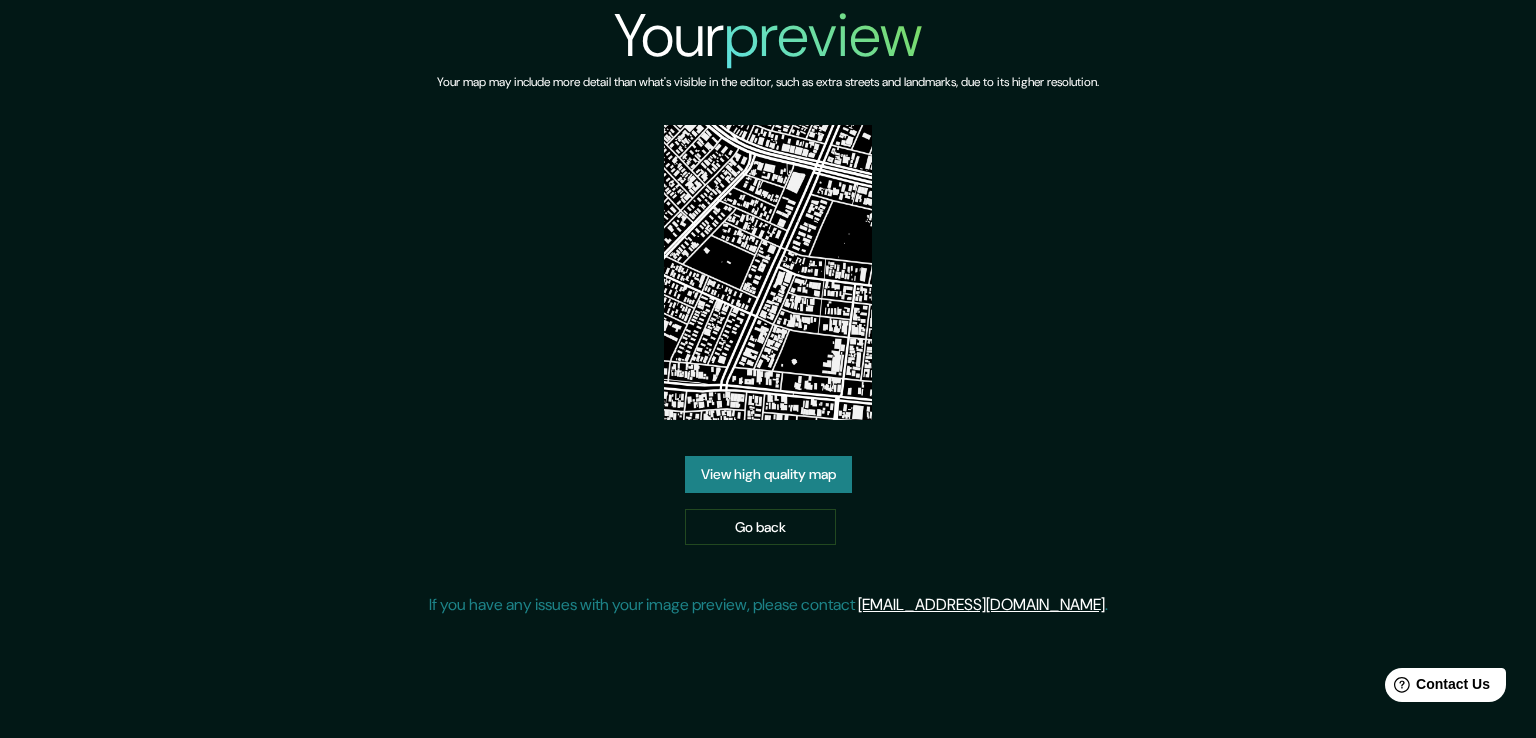 click on "View high quality map" at bounding box center (768, 474) 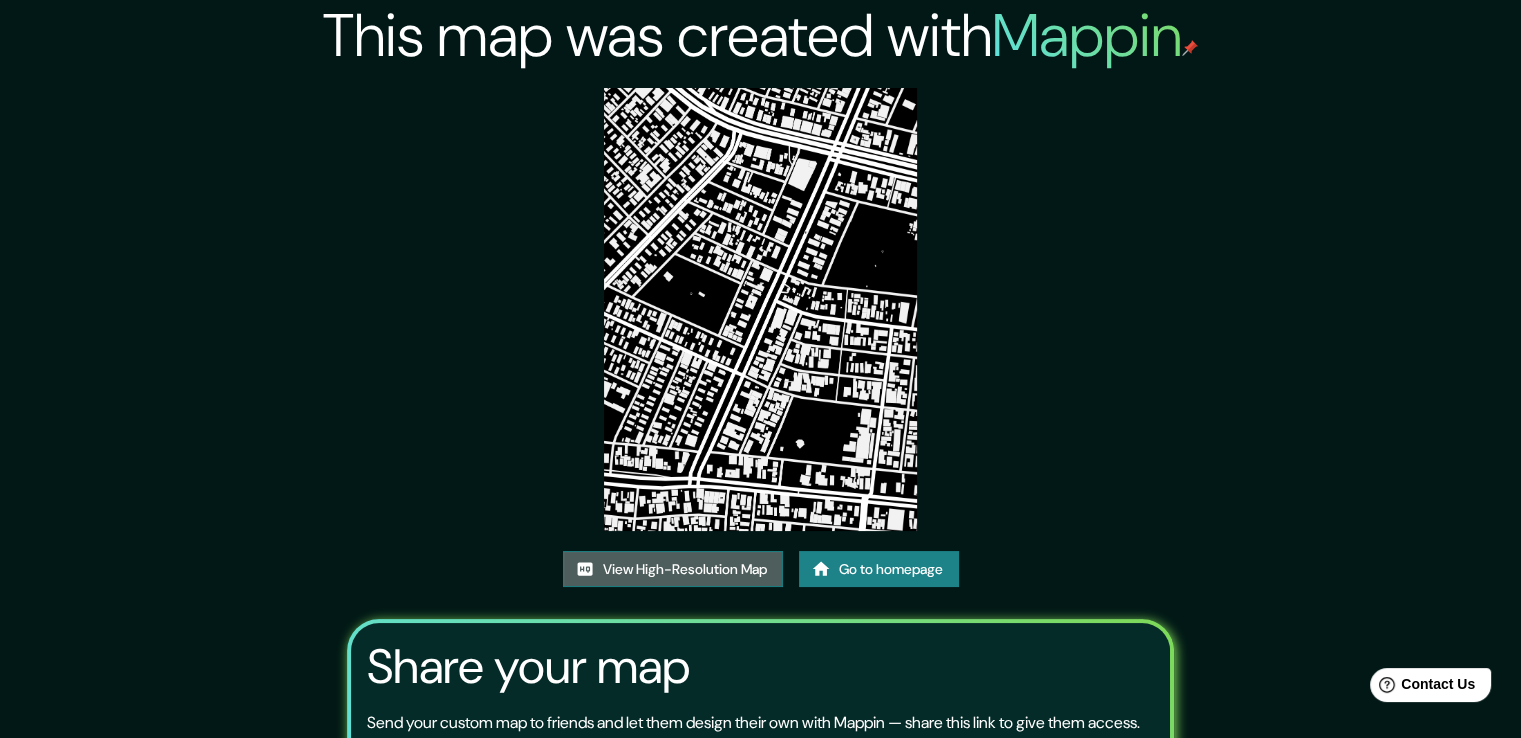 click on "View High-Resolution Map" at bounding box center (673, 569) 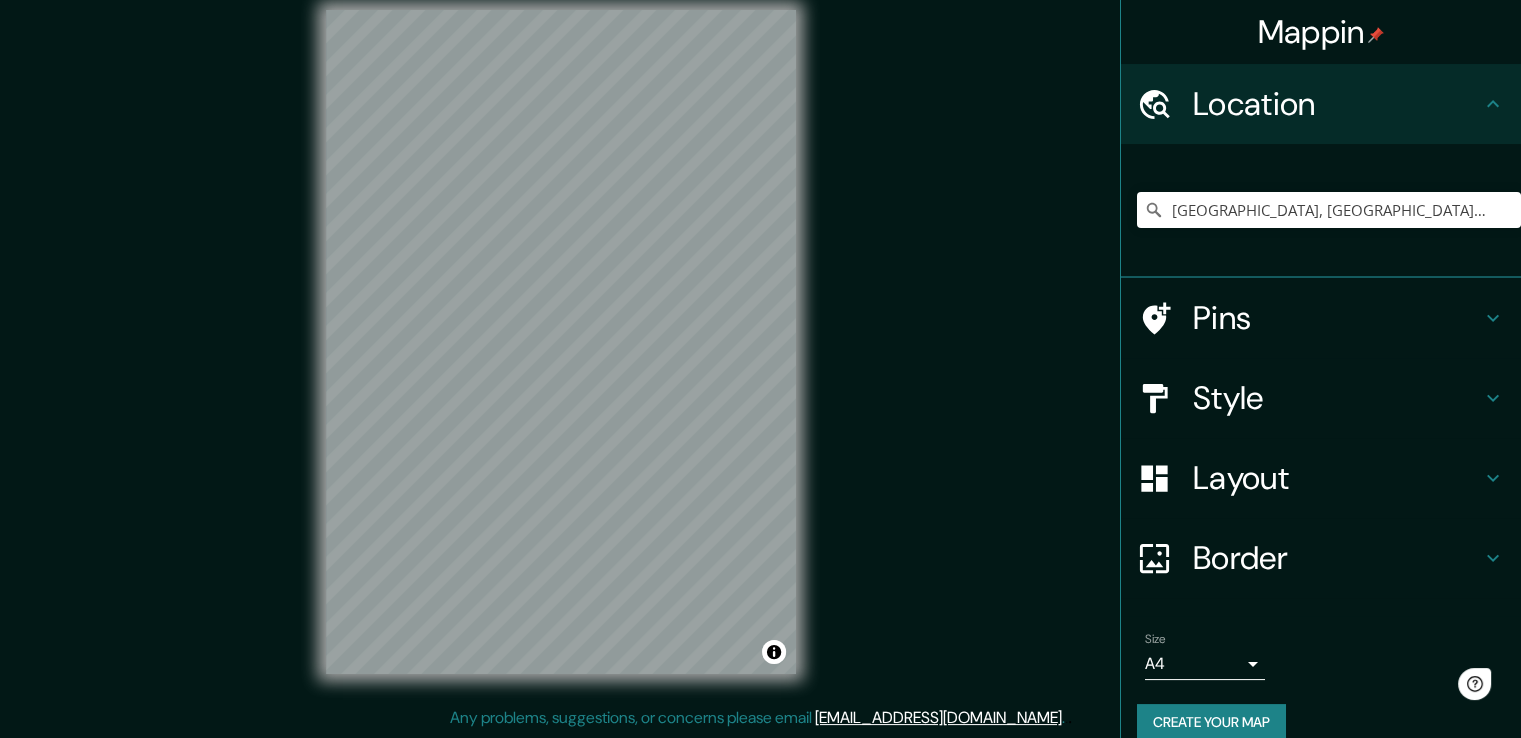 scroll, scrollTop: 0, scrollLeft: 0, axis: both 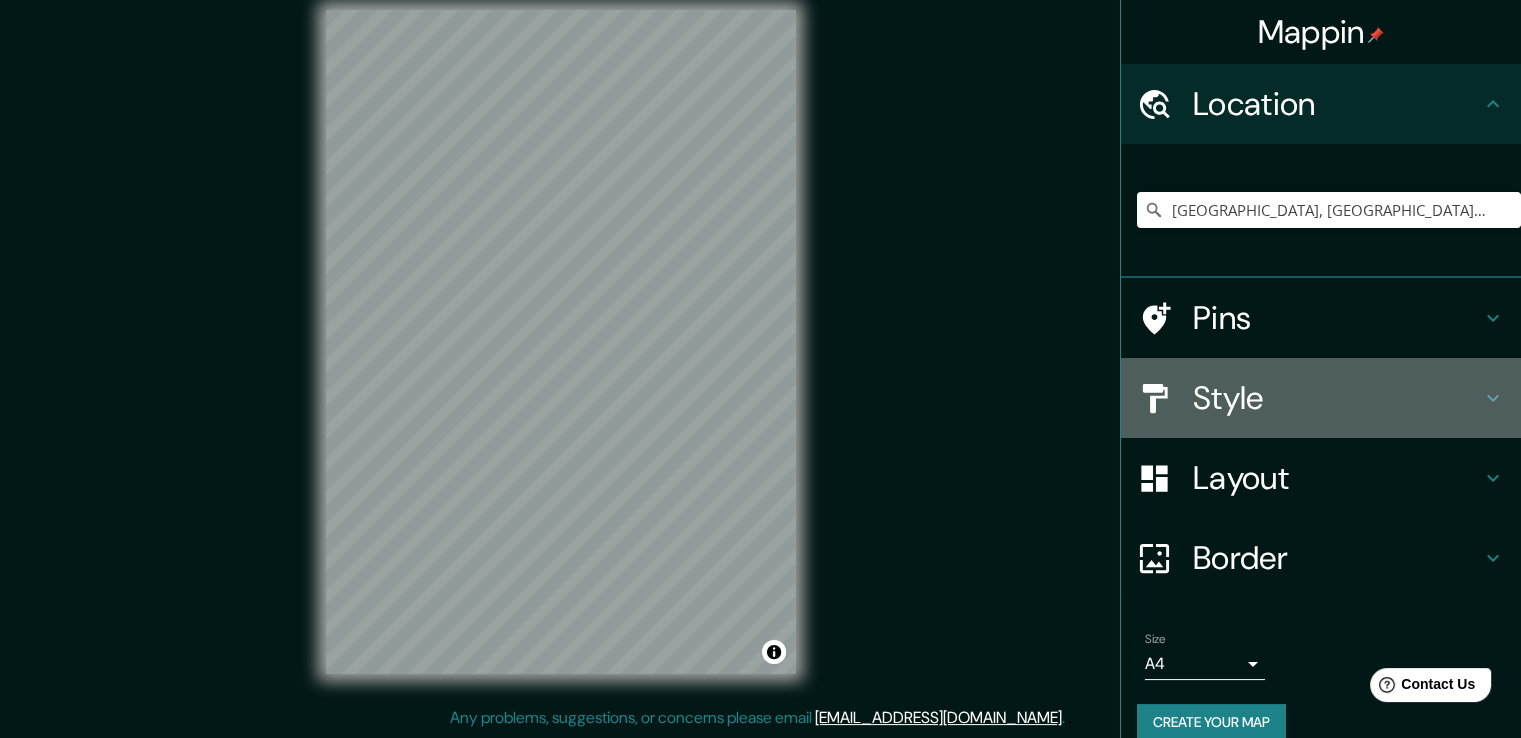 click on "Style" at bounding box center [1321, 398] 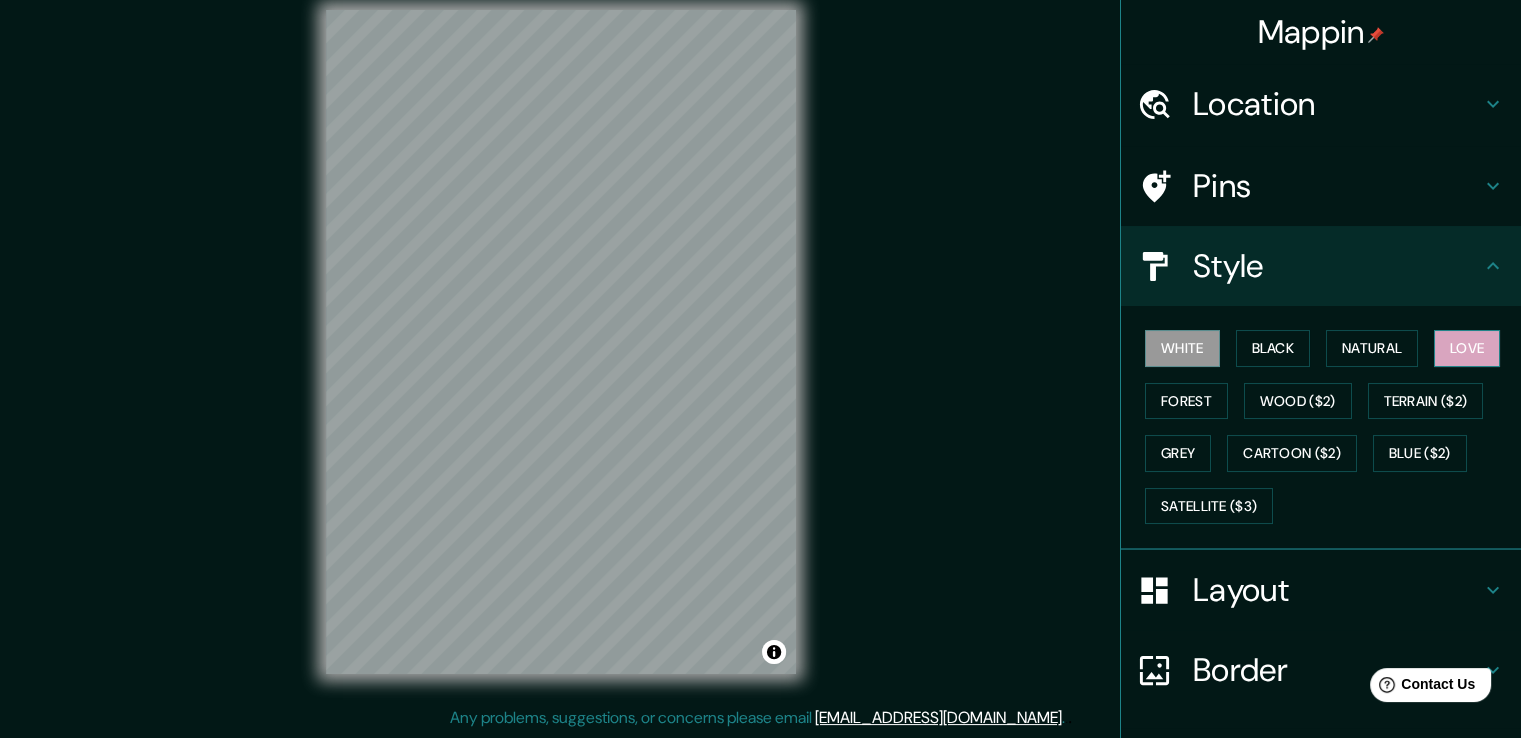 click on "Love" at bounding box center [1467, 348] 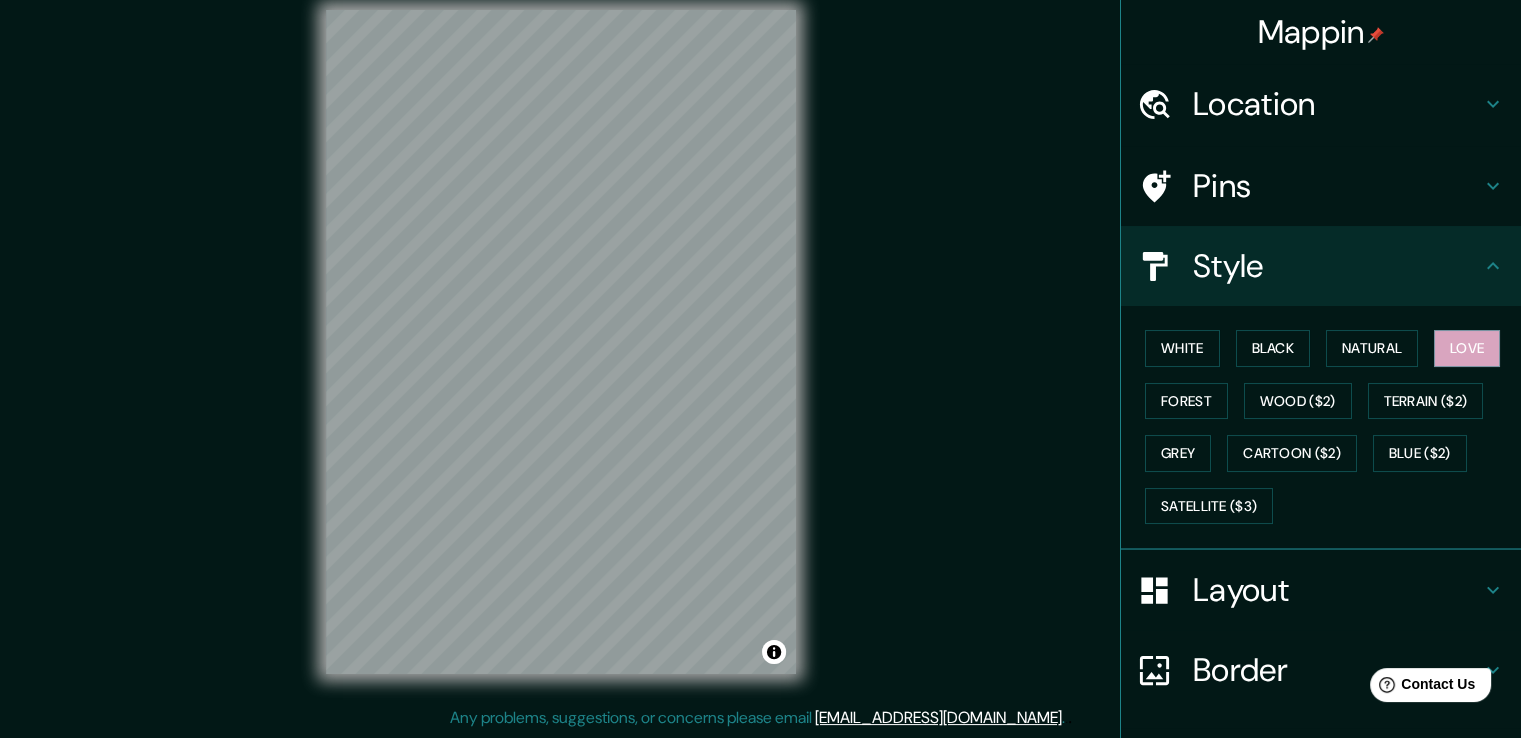 click on "Mappin Location Los Olivos, Lima, Provincia de Lima, Perú Pins Style White Black Natural Love Forest Wood ($2) Terrain ($2) Grey Cartoon ($2) Blue ($2) Satellite ($3) Layout Border Choose a border.  Hint : you can make layers of the frame opaque to create some cool effects. None Simple Transparent Fancy Size A4 single Create your map © Mapbox   © OpenStreetMap   Improve this map Any problems, suggestions, or concerns please email    help@mappin.pro . . ." at bounding box center [760, 358] 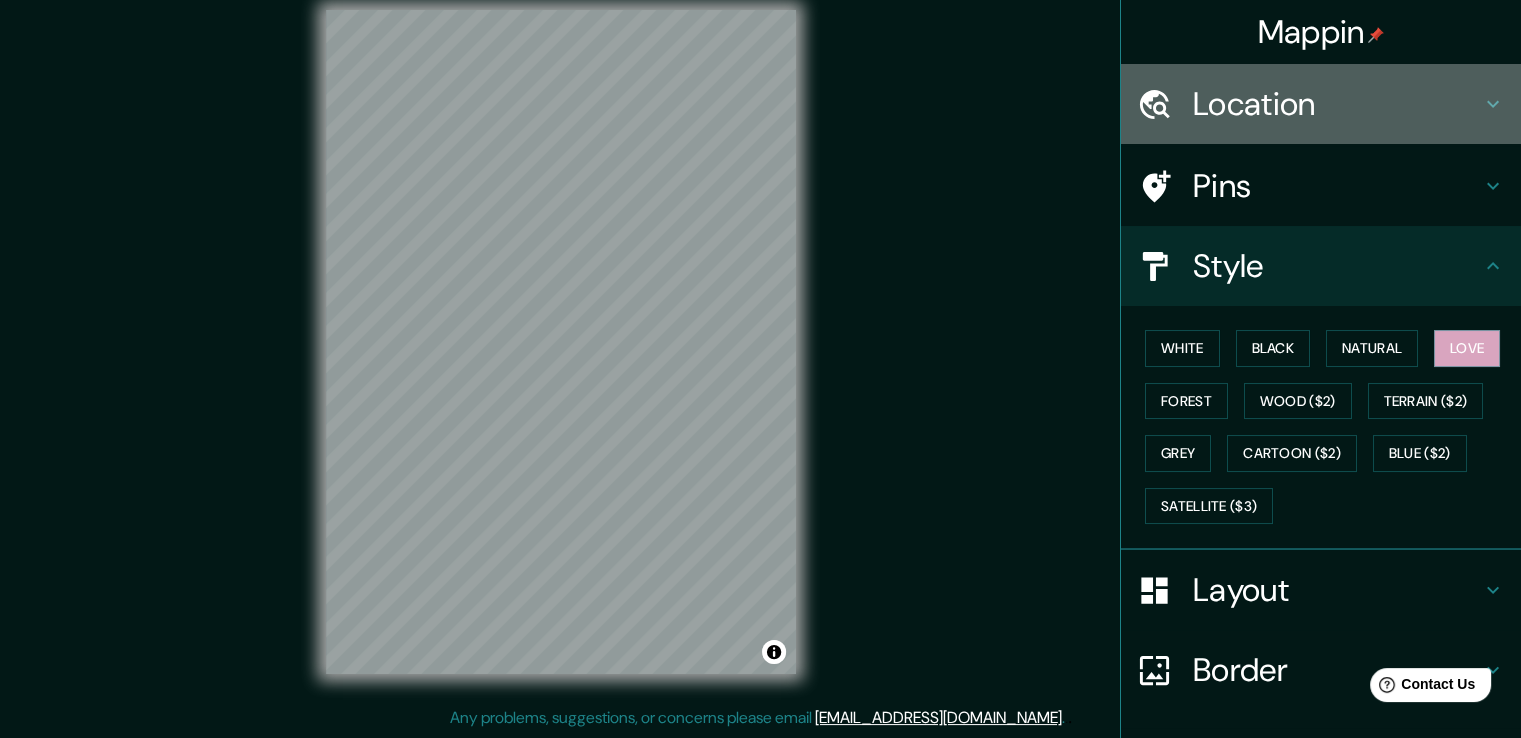 click on "Location" at bounding box center [1337, 104] 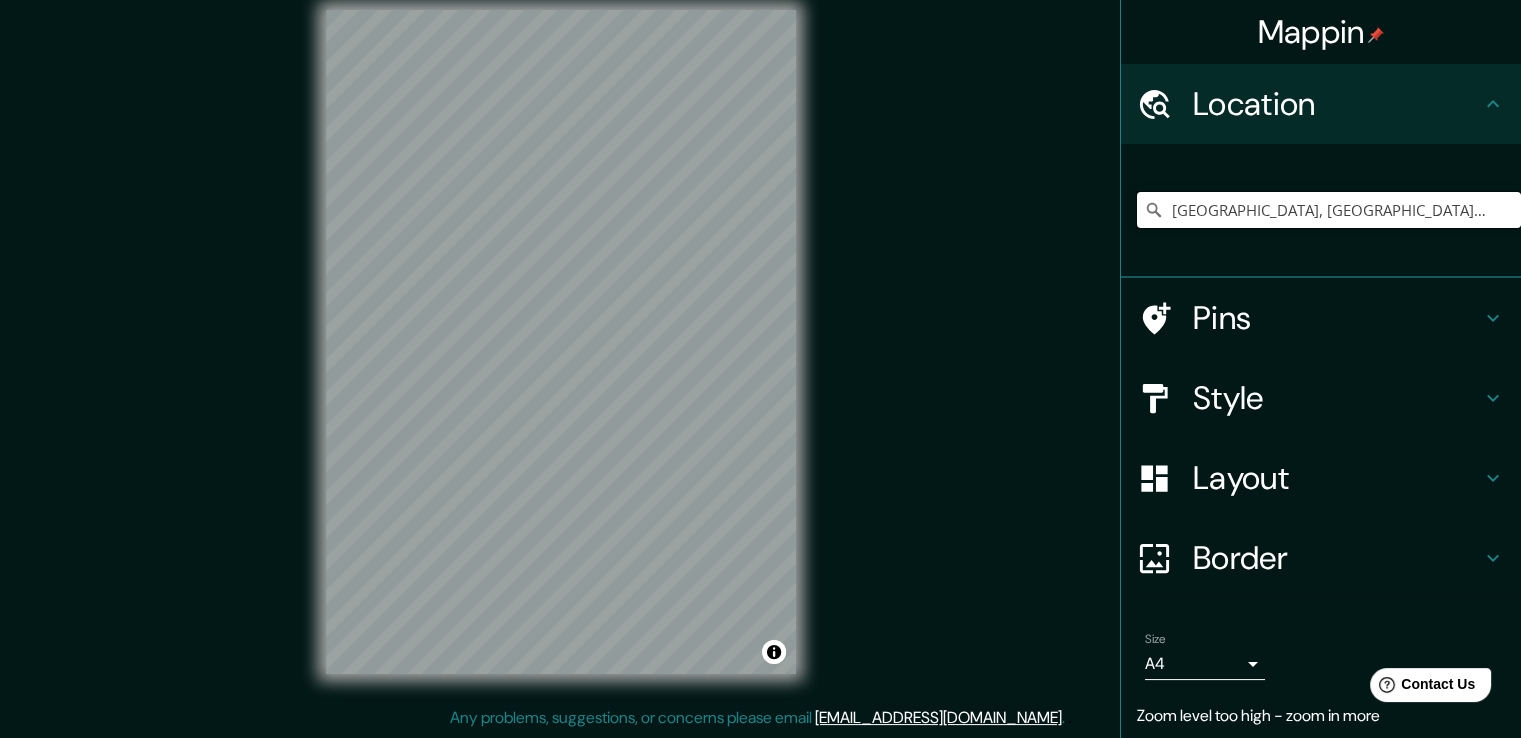 click on "[GEOGRAPHIC_DATA], [GEOGRAPHIC_DATA], [GEOGRAPHIC_DATA], [GEOGRAPHIC_DATA]" at bounding box center [1329, 210] 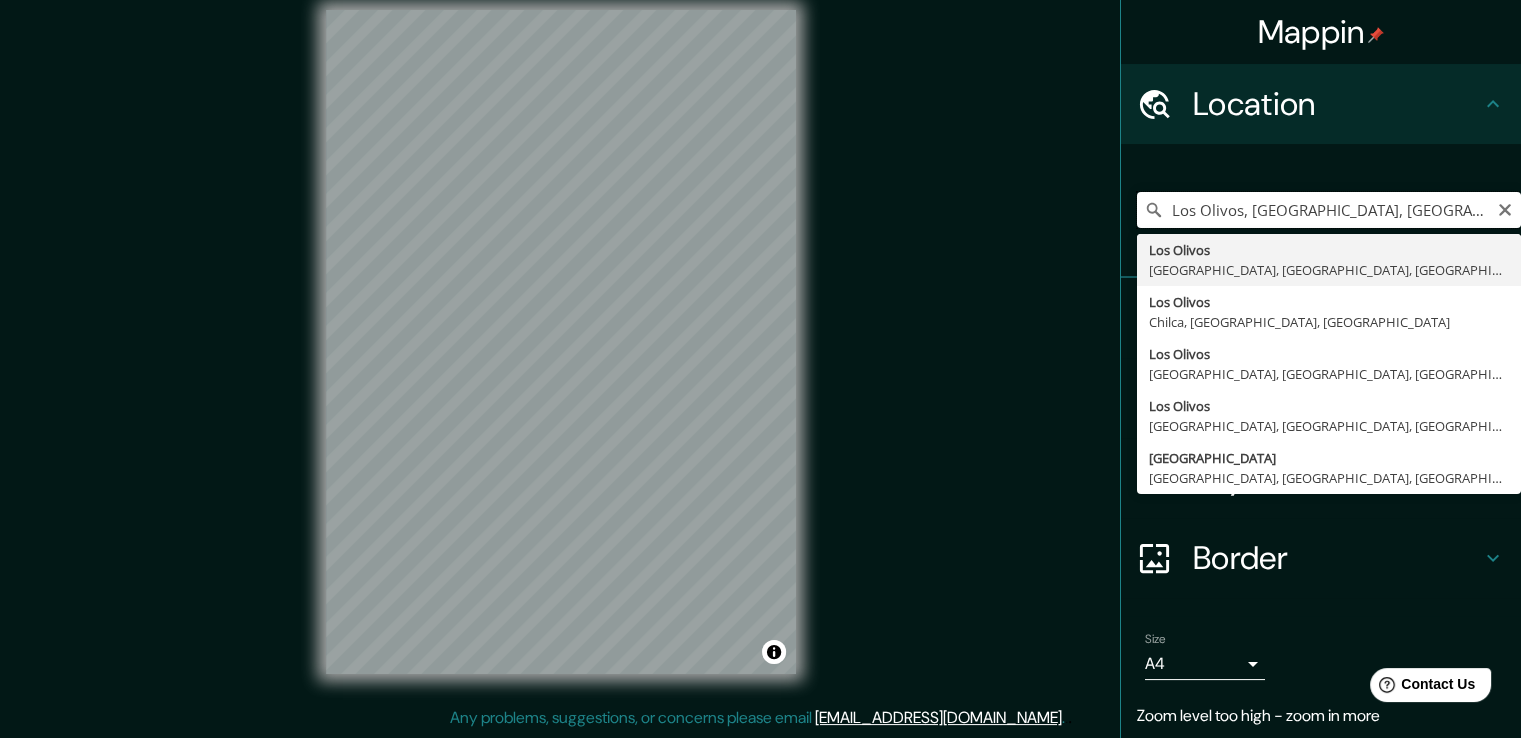 type on "[GEOGRAPHIC_DATA], [GEOGRAPHIC_DATA], [GEOGRAPHIC_DATA], [GEOGRAPHIC_DATA]" 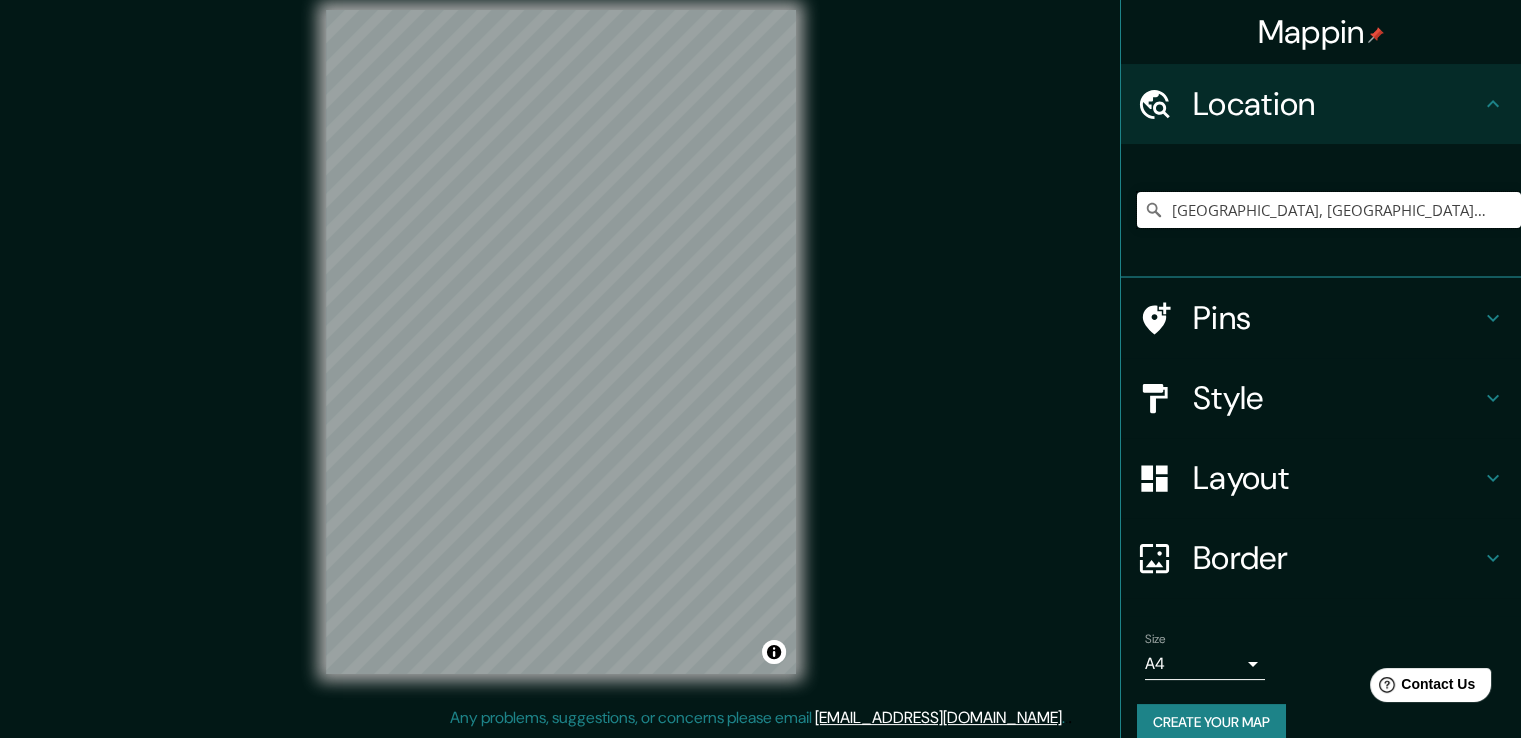 click on "[GEOGRAPHIC_DATA], [GEOGRAPHIC_DATA], [GEOGRAPHIC_DATA], [GEOGRAPHIC_DATA]" at bounding box center (1329, 210) 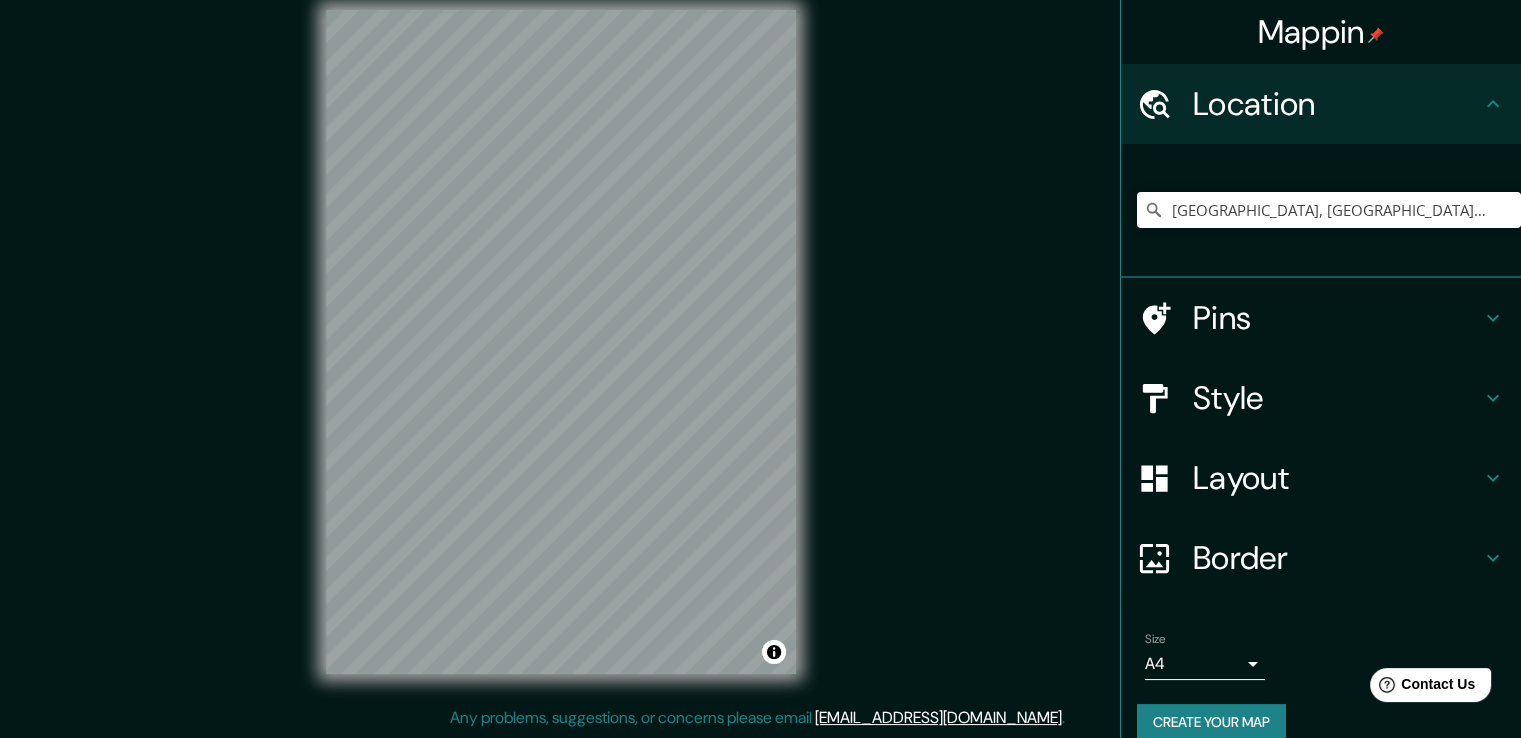 click on "Style" at bounding box center (1337, 398) 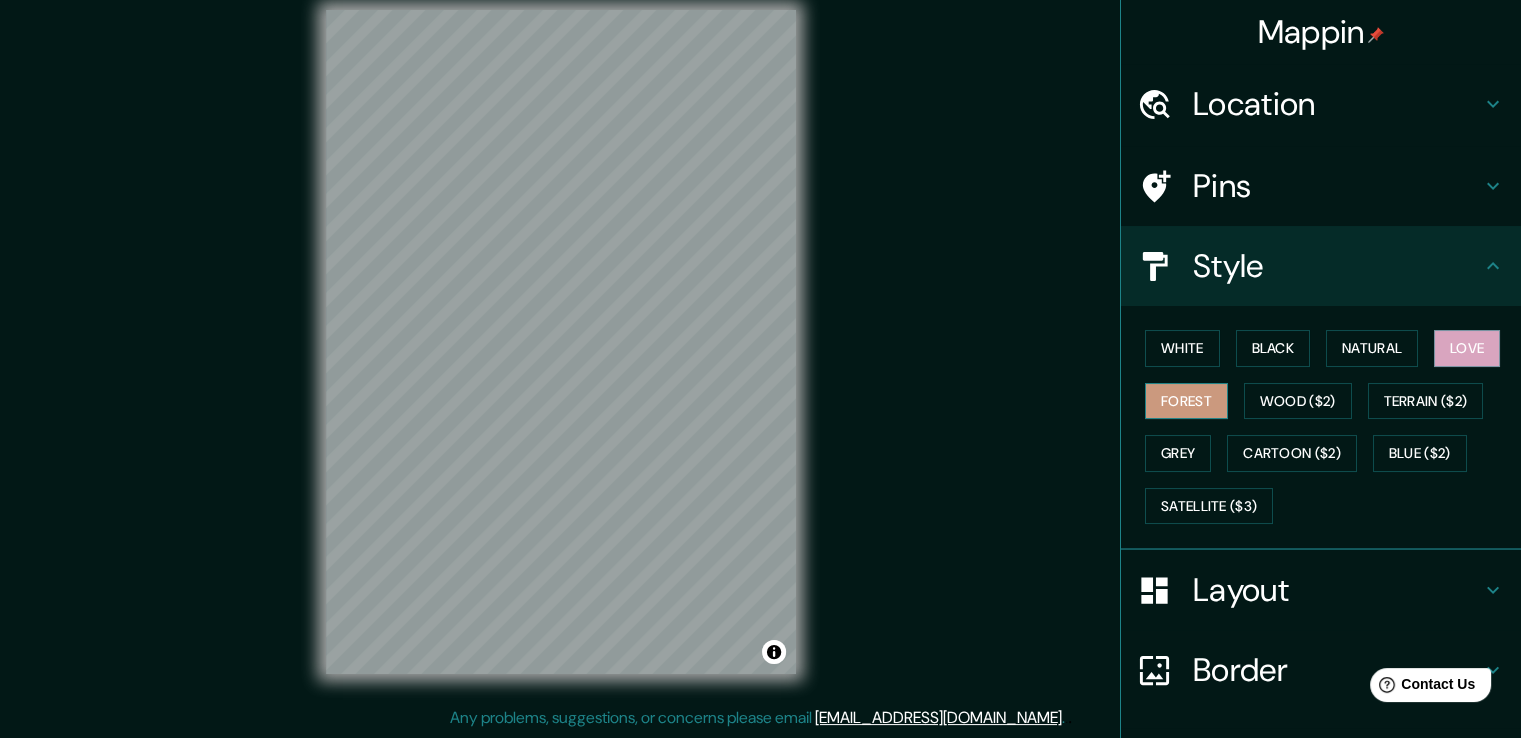 click on "Forest" at bounding box center [1186, 401] 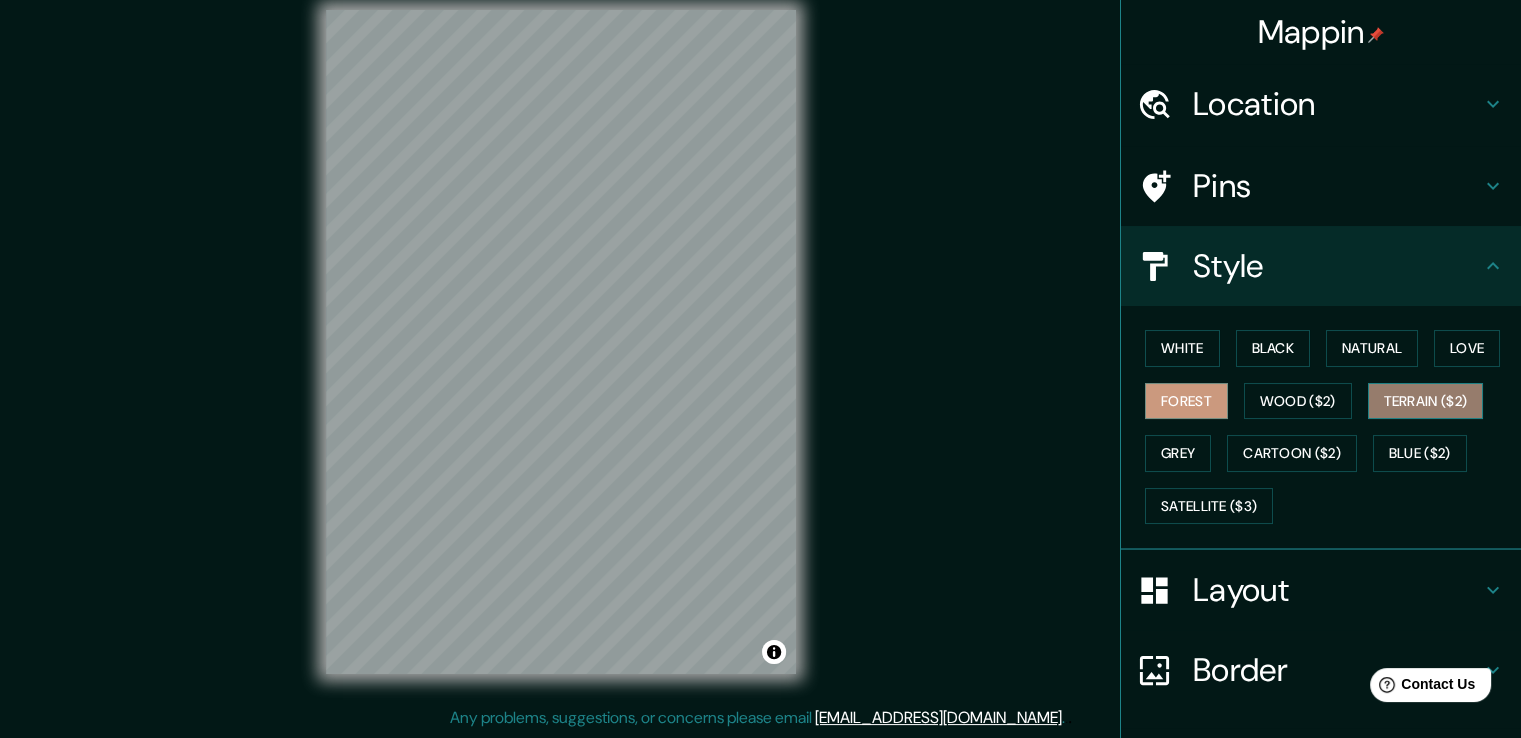 click on "Terrain ($2)" at bounding box center [1426, 401] 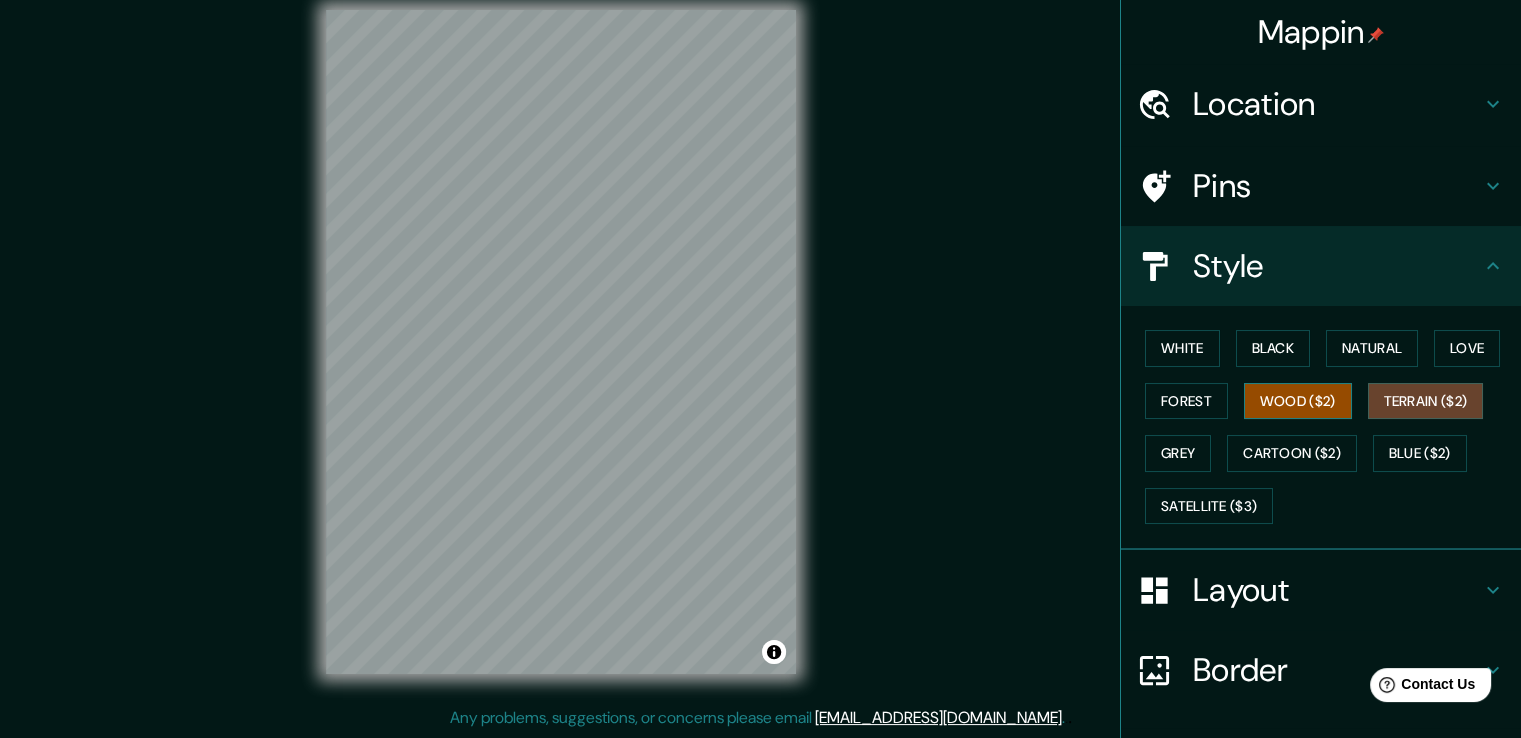 click on "Wood ($2)" at bounding box center (1298, 401) 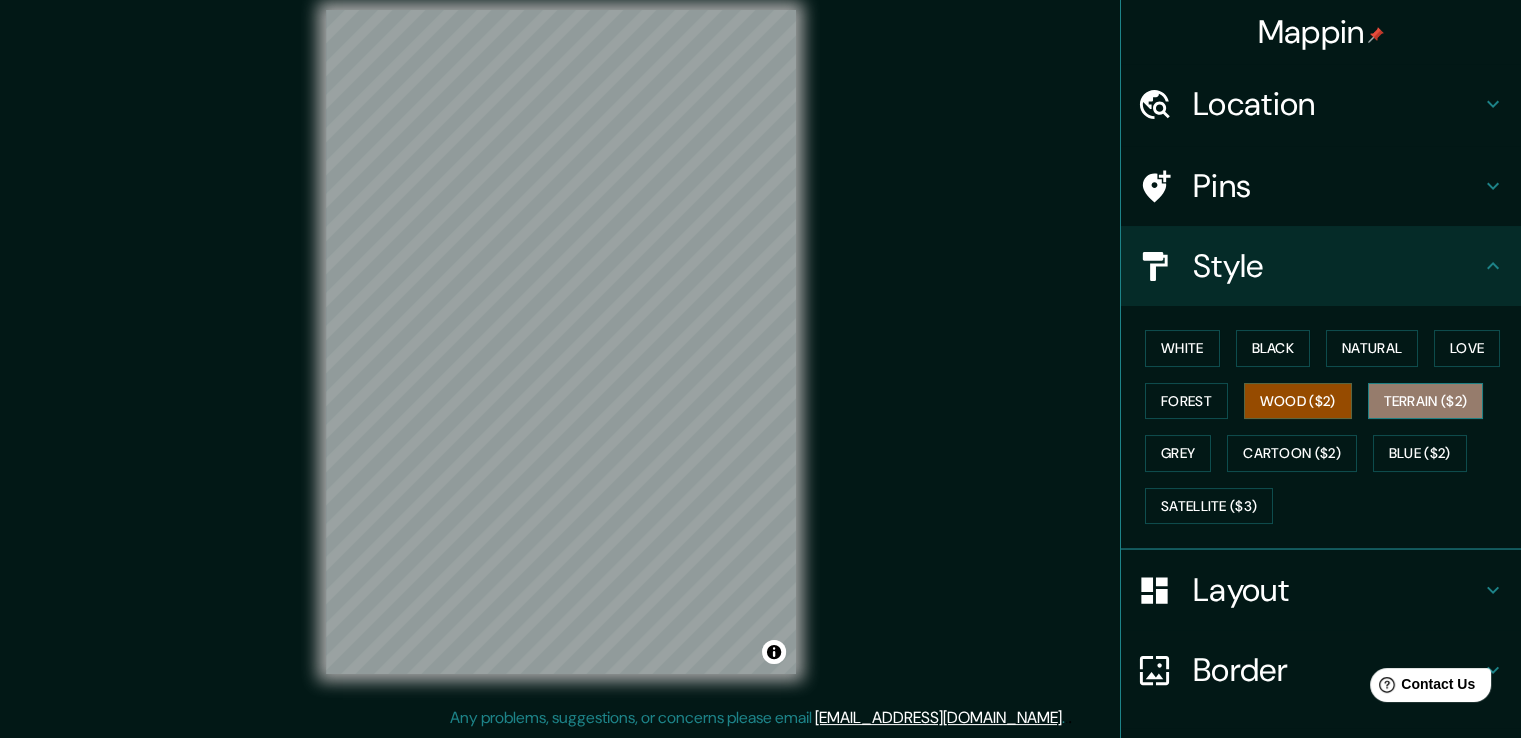 click on "Terrain ($2)" at bounding box center (1426, 401) 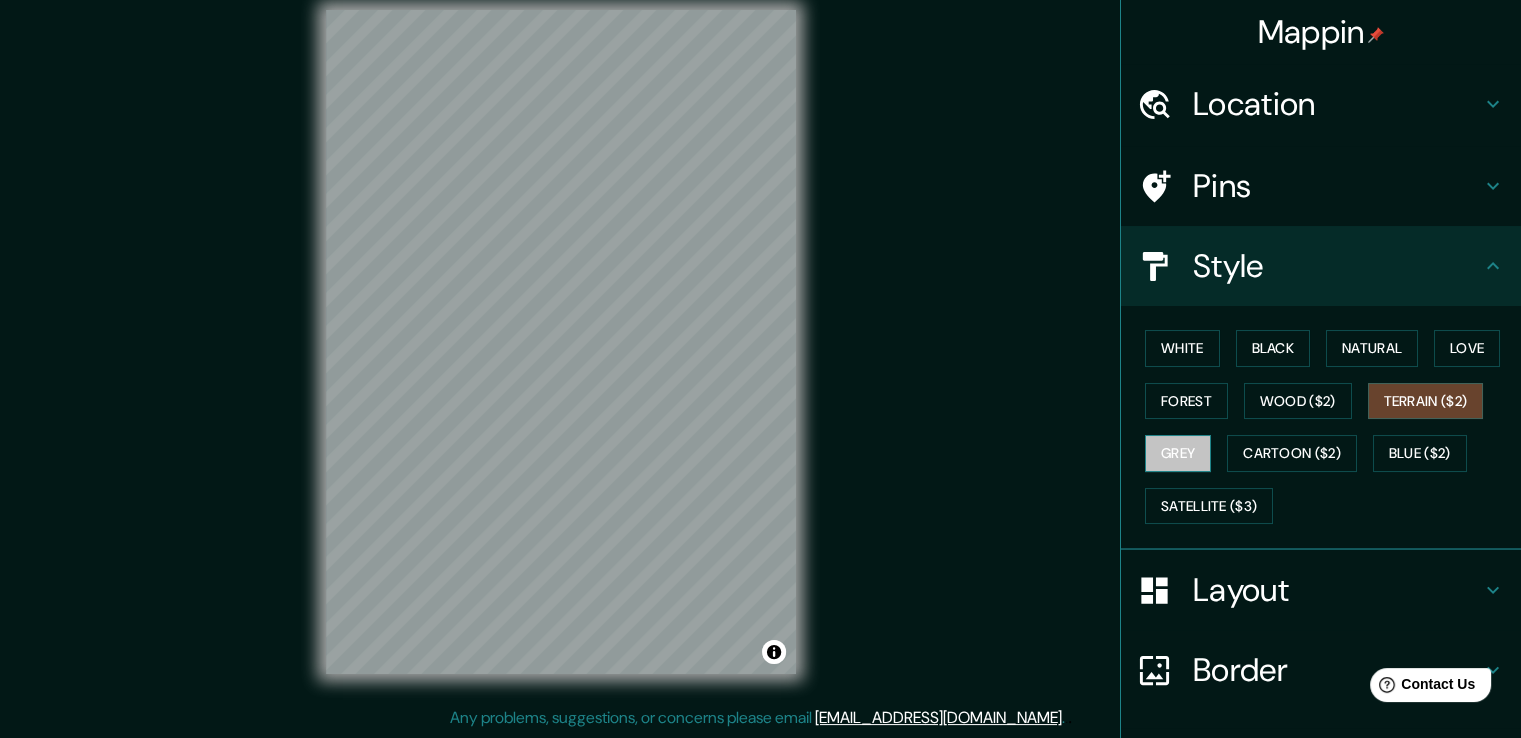 click on "Grey" at bounding box center [1178, 453] 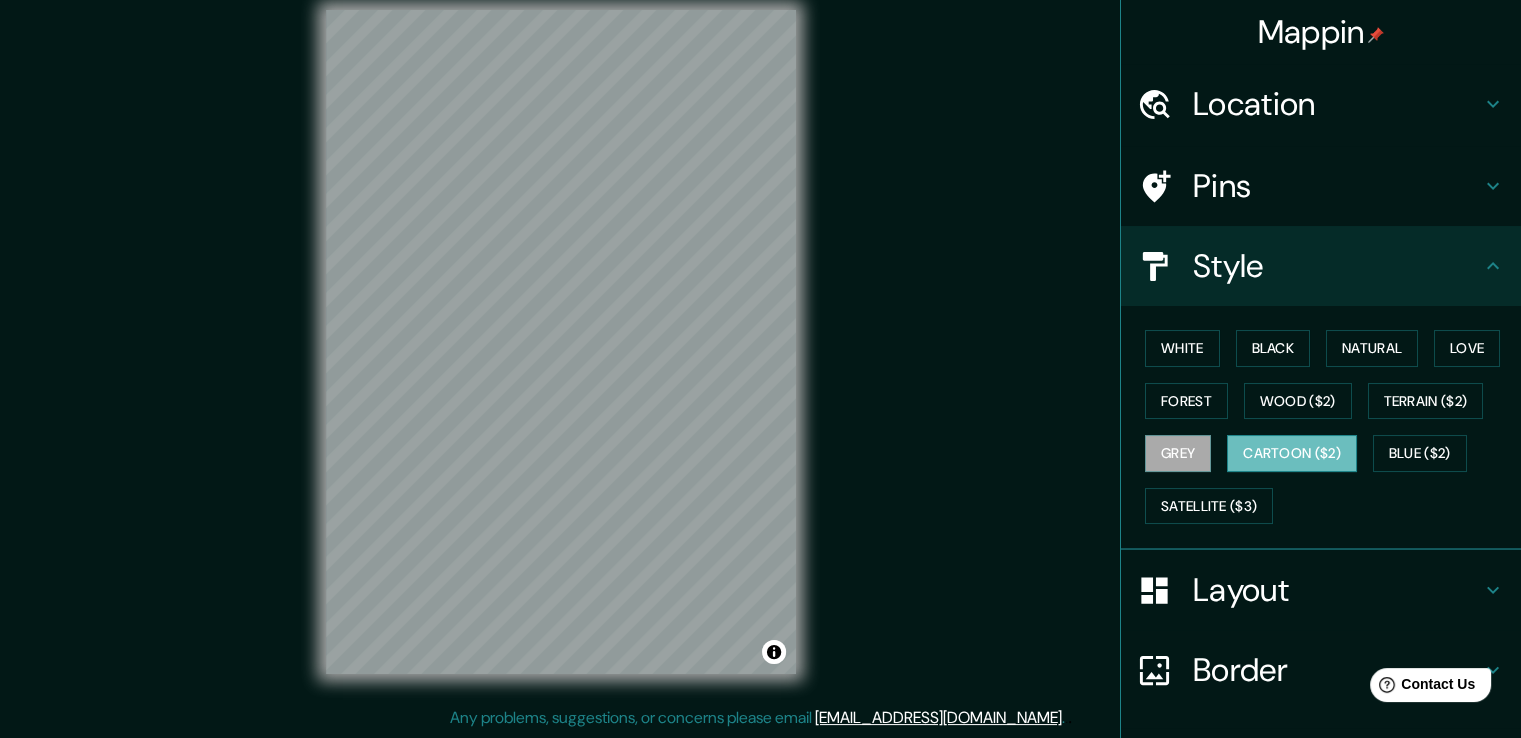 click on "Cartoon ($2)" at bounding box center (1292, 453) 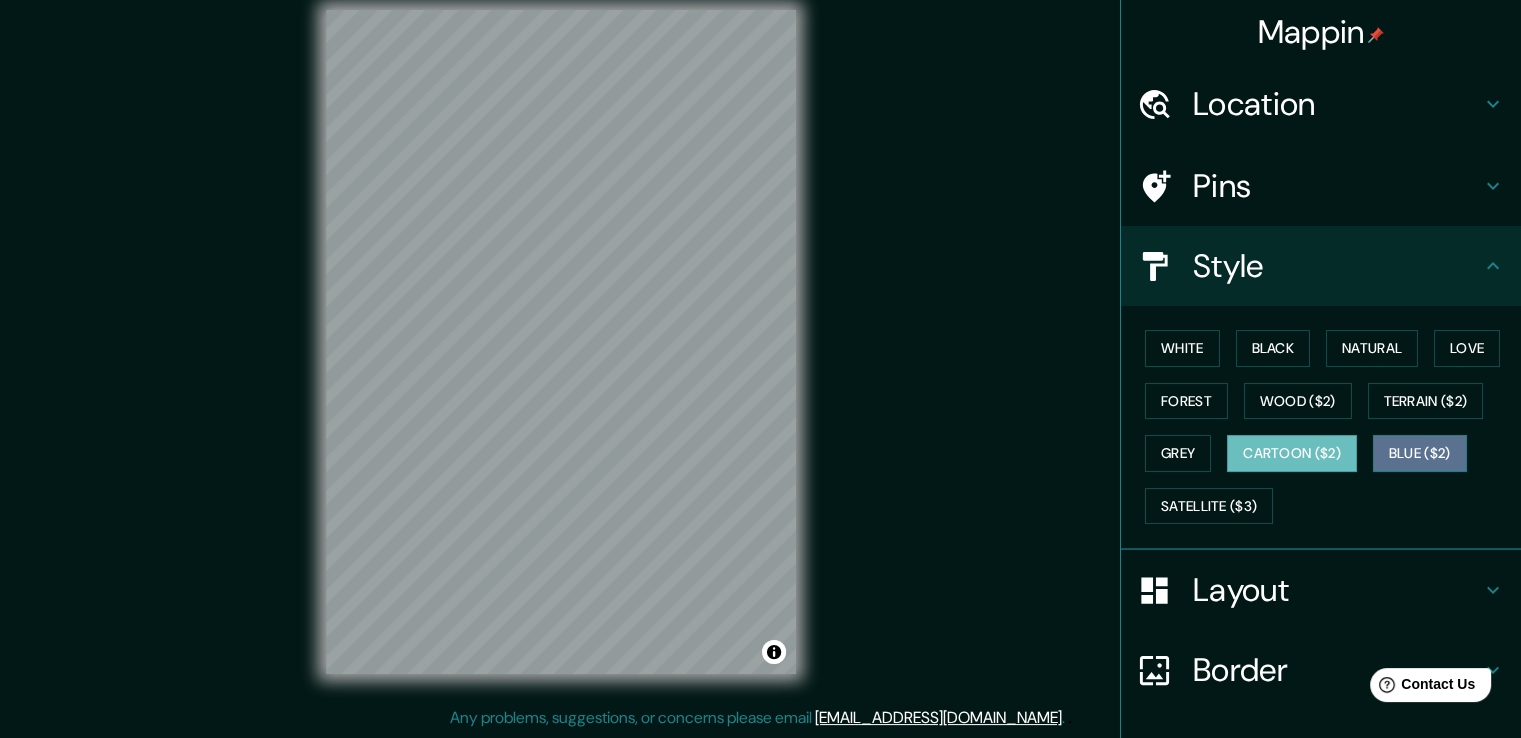click on "Blue ($2)" at bounding box center [1420, 453] 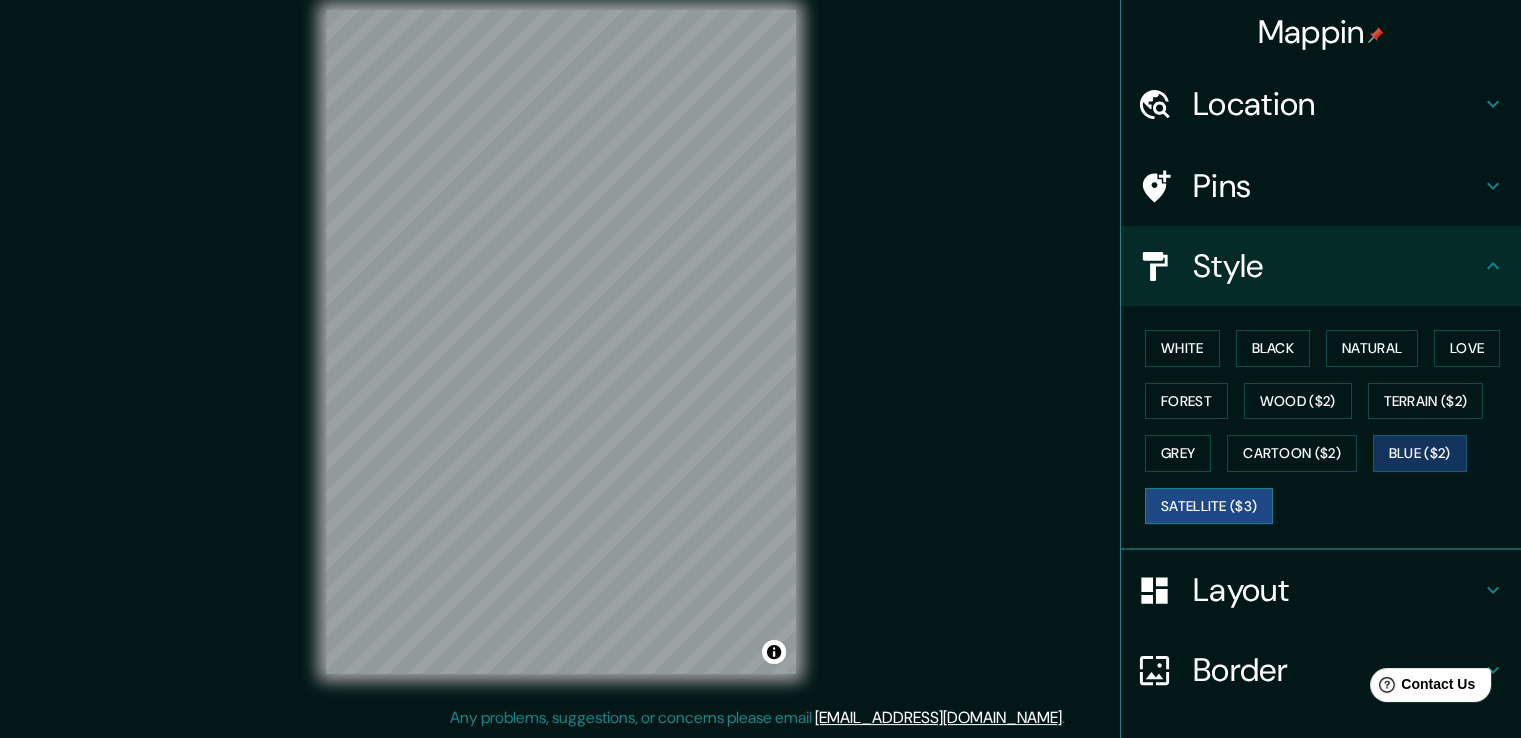 click on "Satellite ($3)" at bounding box center (1209, 506) 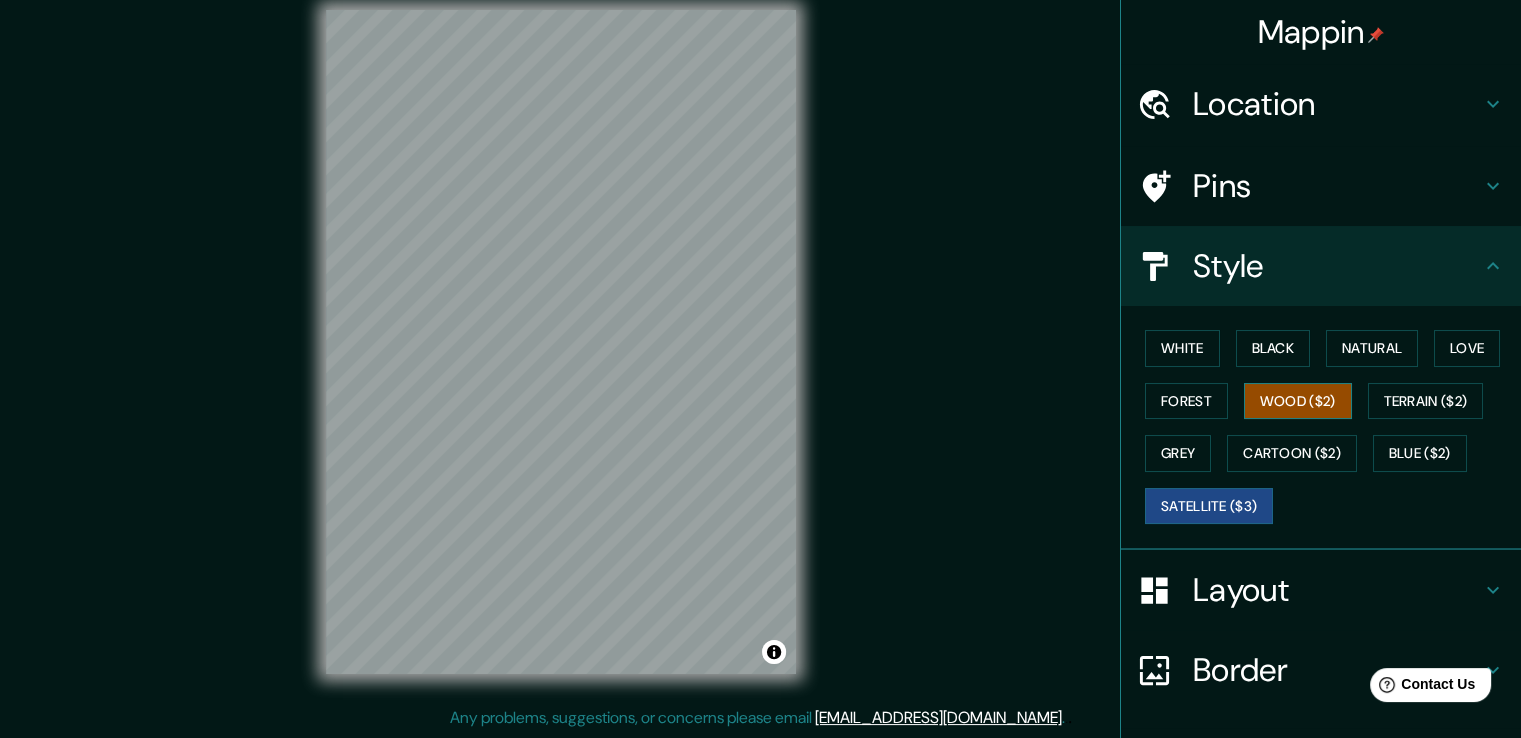 click on "Wood ($2)" at bounding box center (1298, 401) 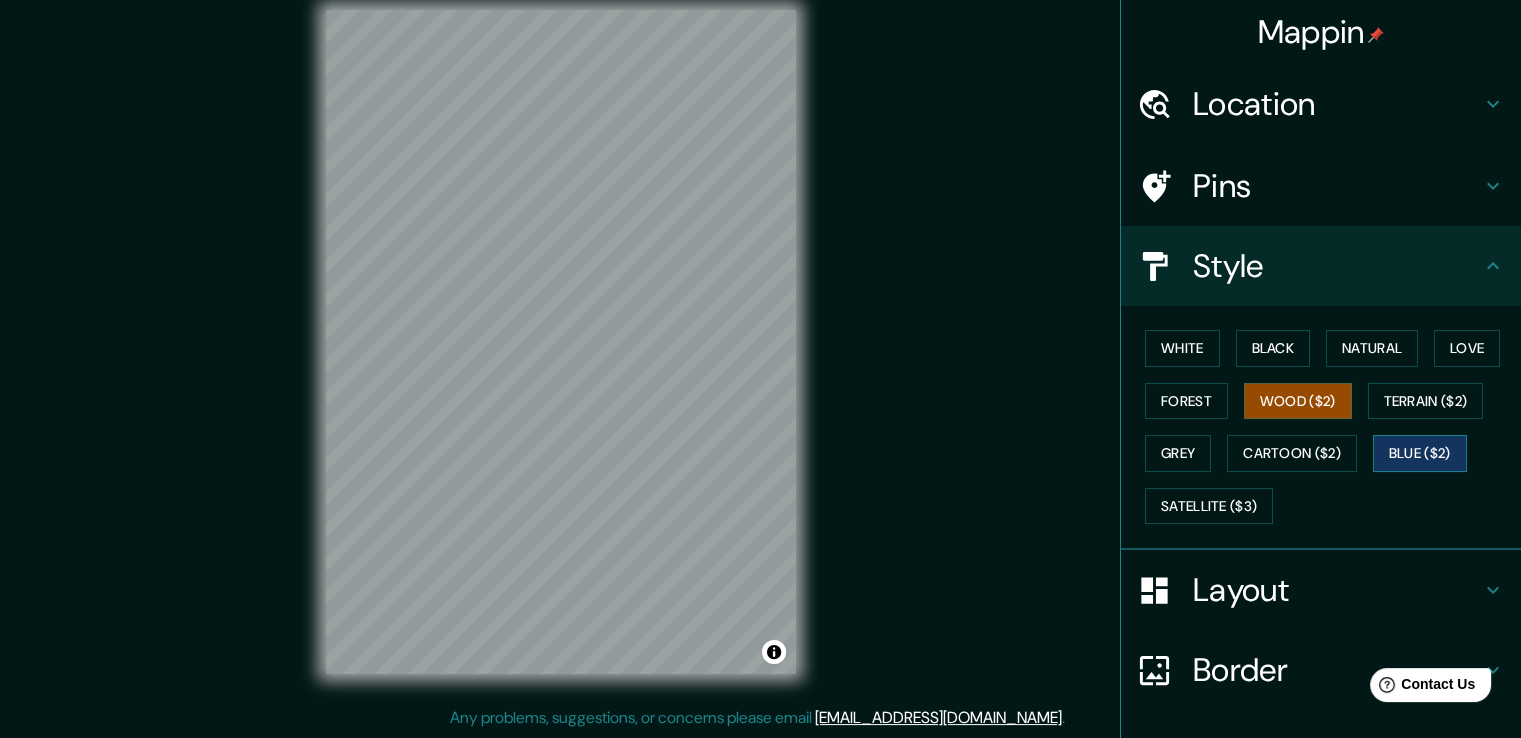 click on "Blue ($2)" at bounding box center [1420, 453] 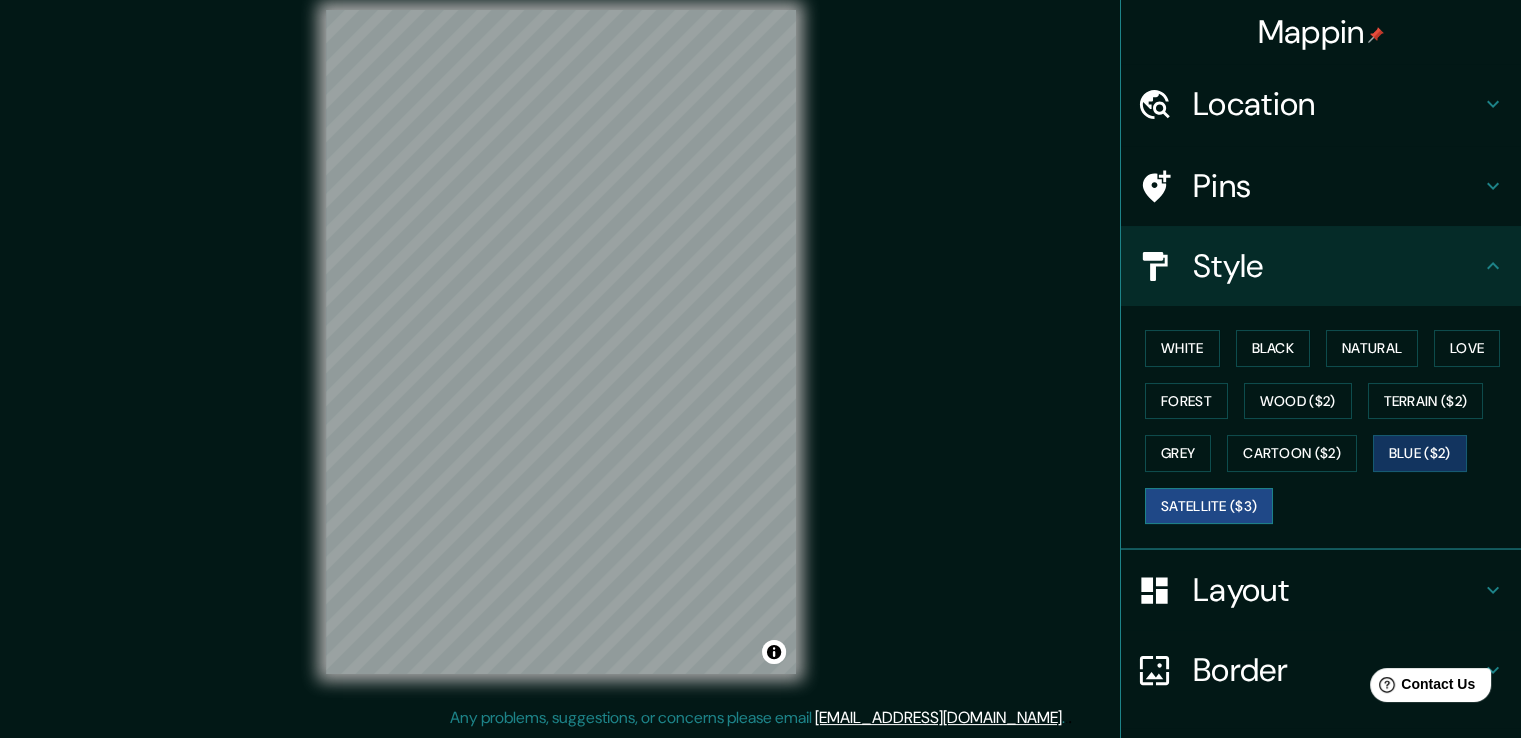click on "Satellite ($3)" at bounding box center (1209, 506) 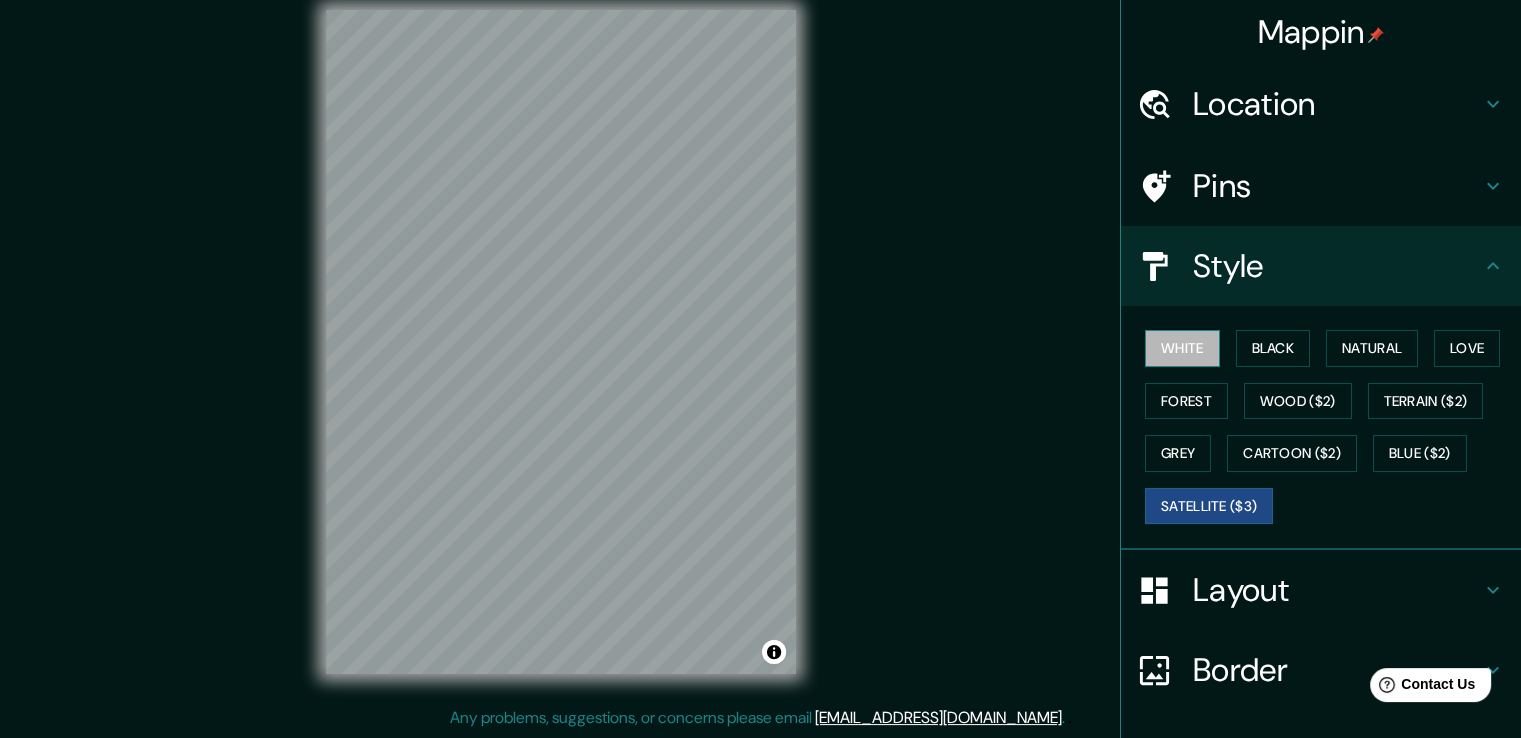 click on "White" at bounding box center (1182, 348) 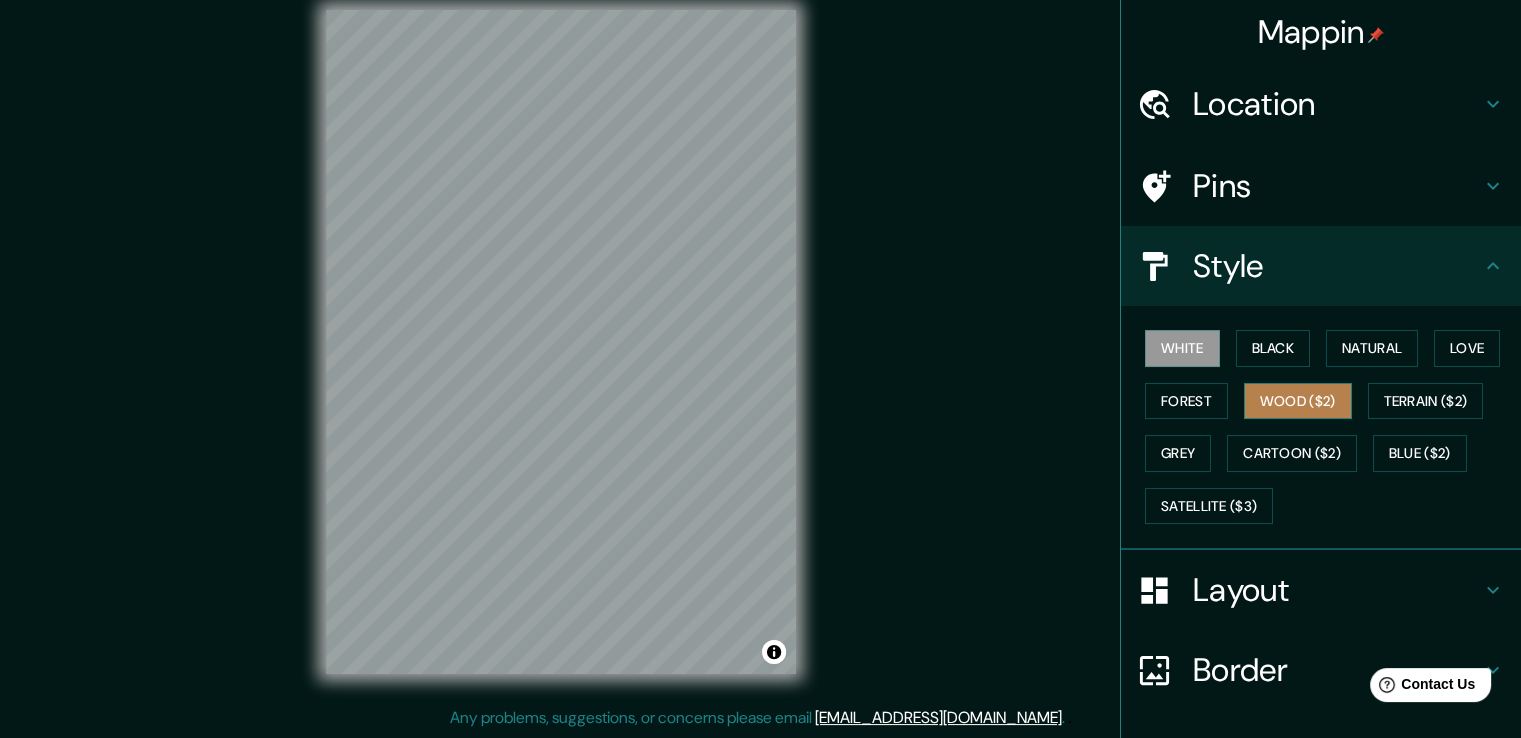 click on "Wood ($2)" at bounding box center (1298, 401) 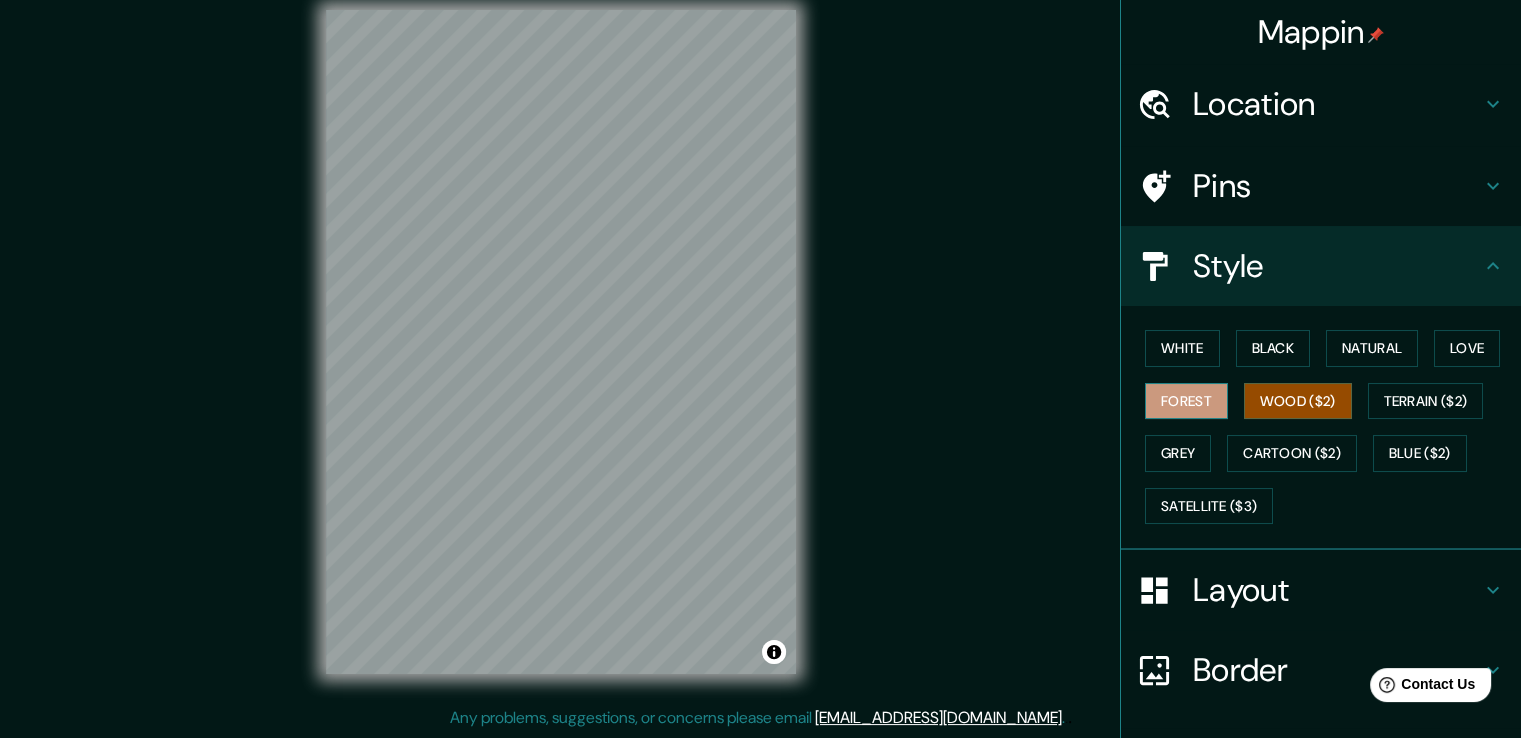 click on "Forest" at bounding box center [1186, 401] 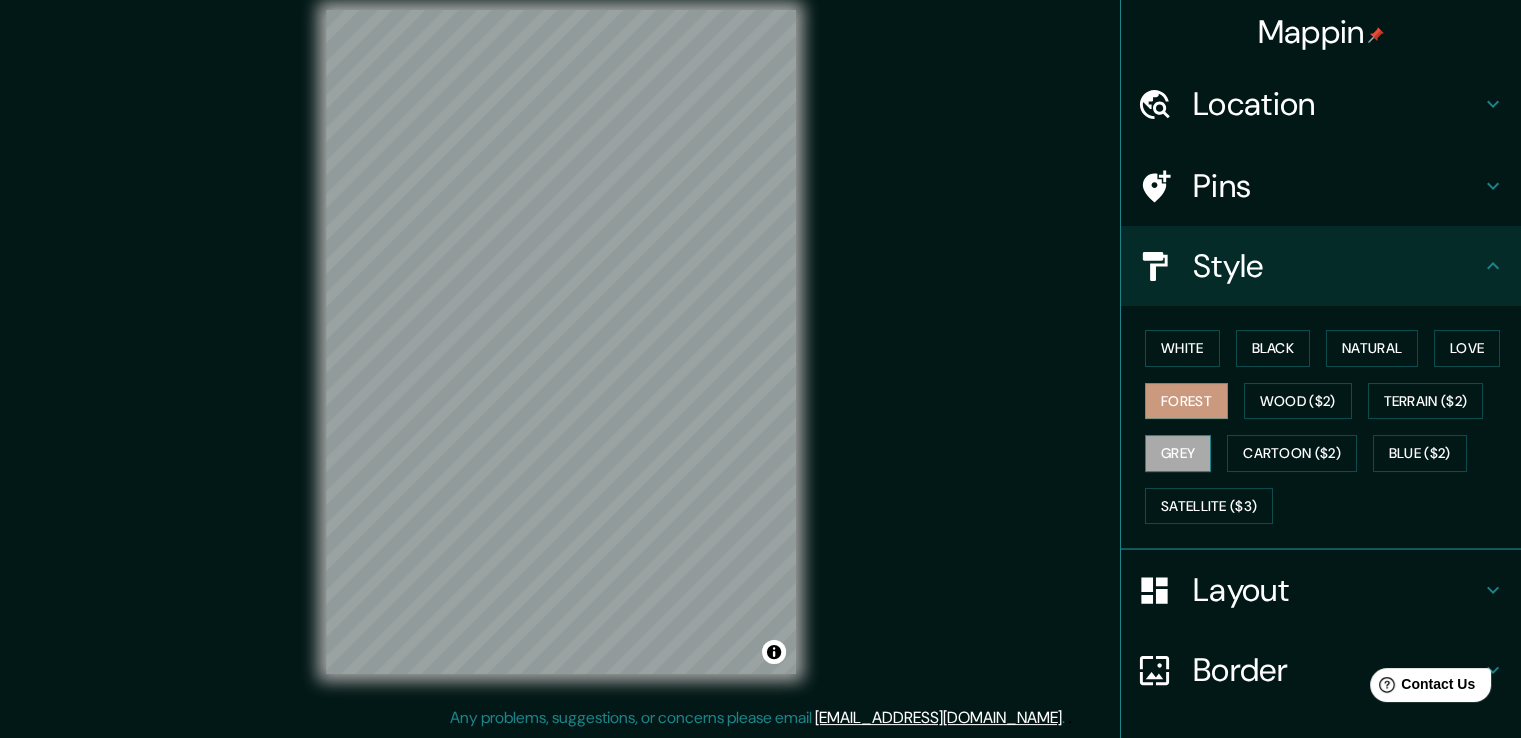 click on "Grey" at bounding box center (1178, 453) 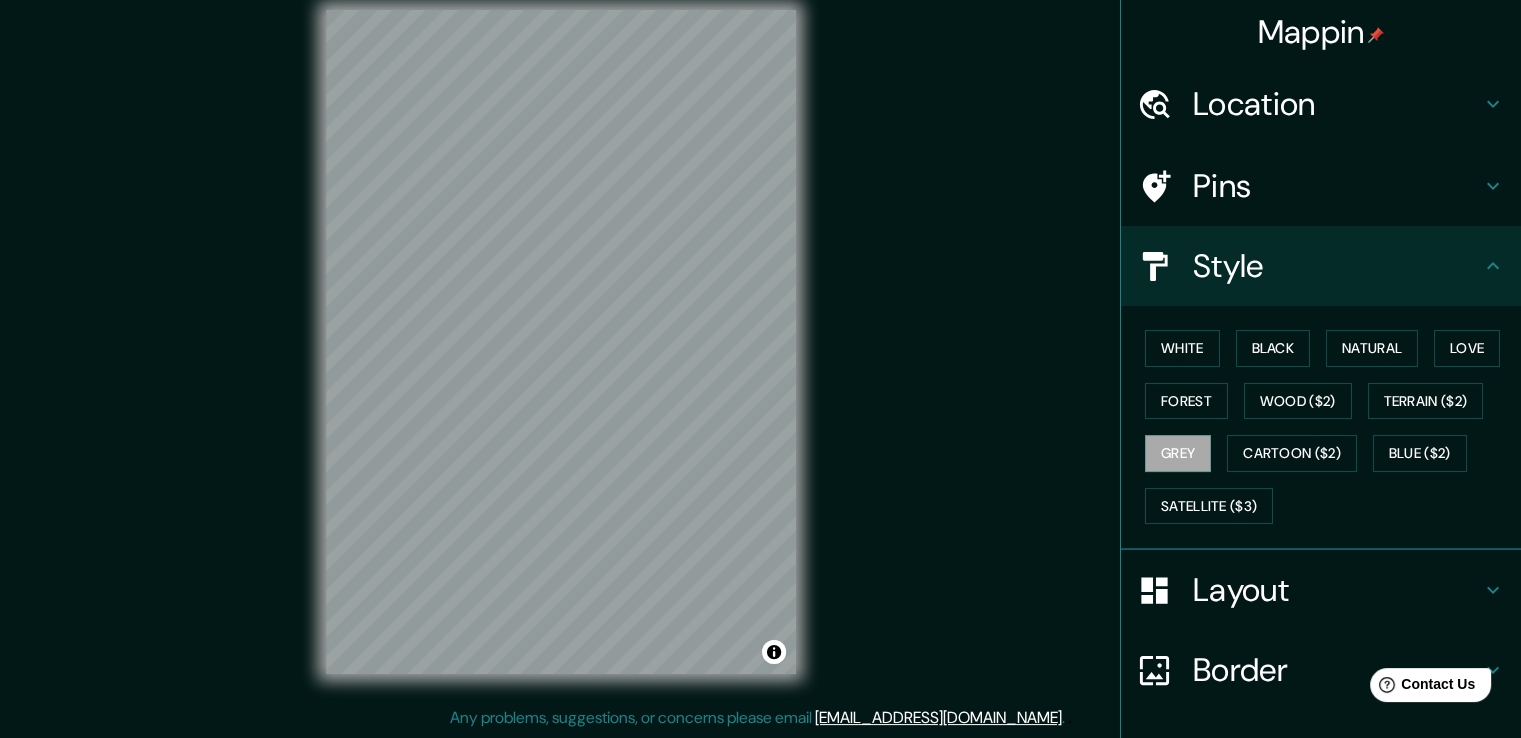 scroll, scrollTop: 136, scrollLeft: 0, axis: vertical 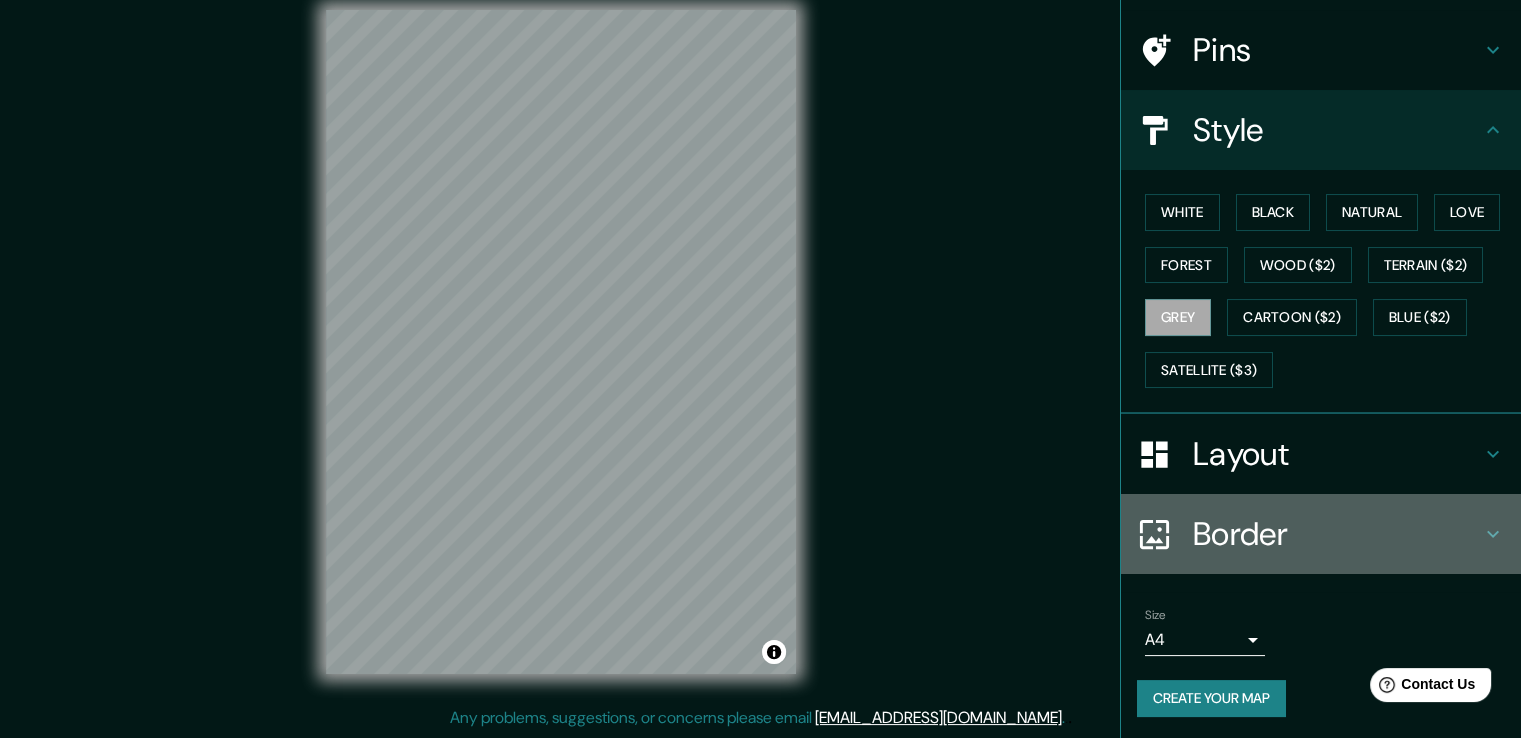 click on "Border" at bounding box center [1337, 534] 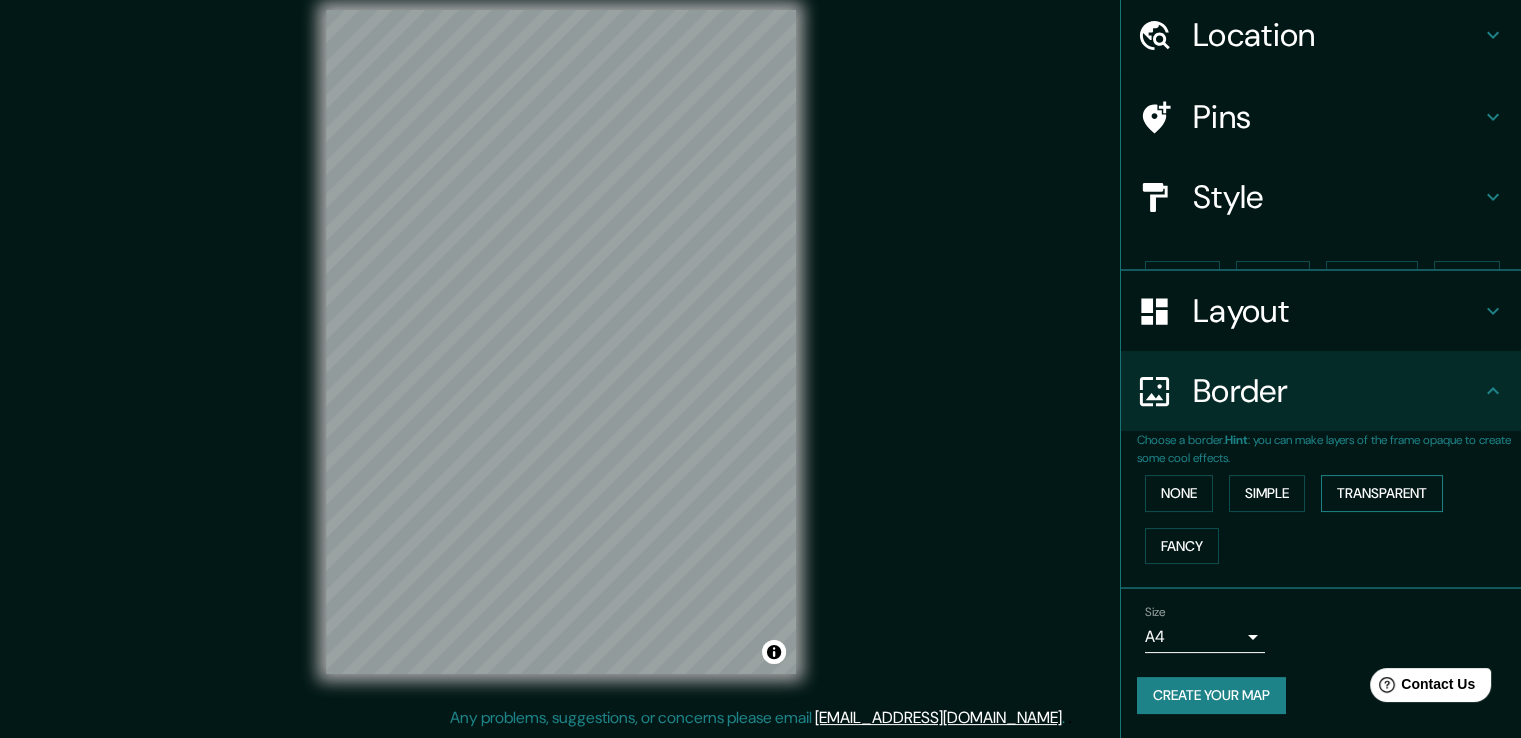 scroll, scrollTop: 34, scrollLeft: 0, axis: vertical 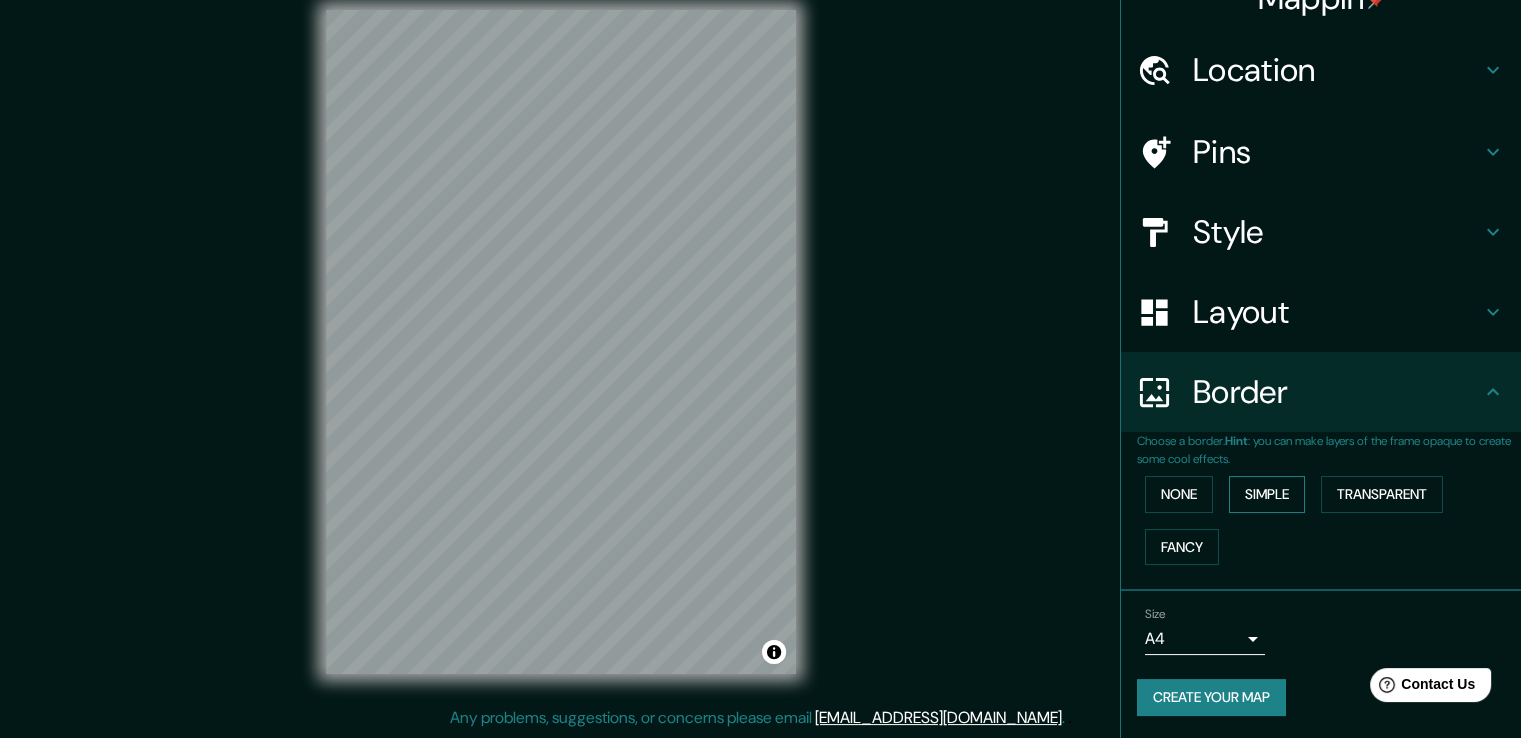 click on "Simple" at bounding box center (1267, 494) 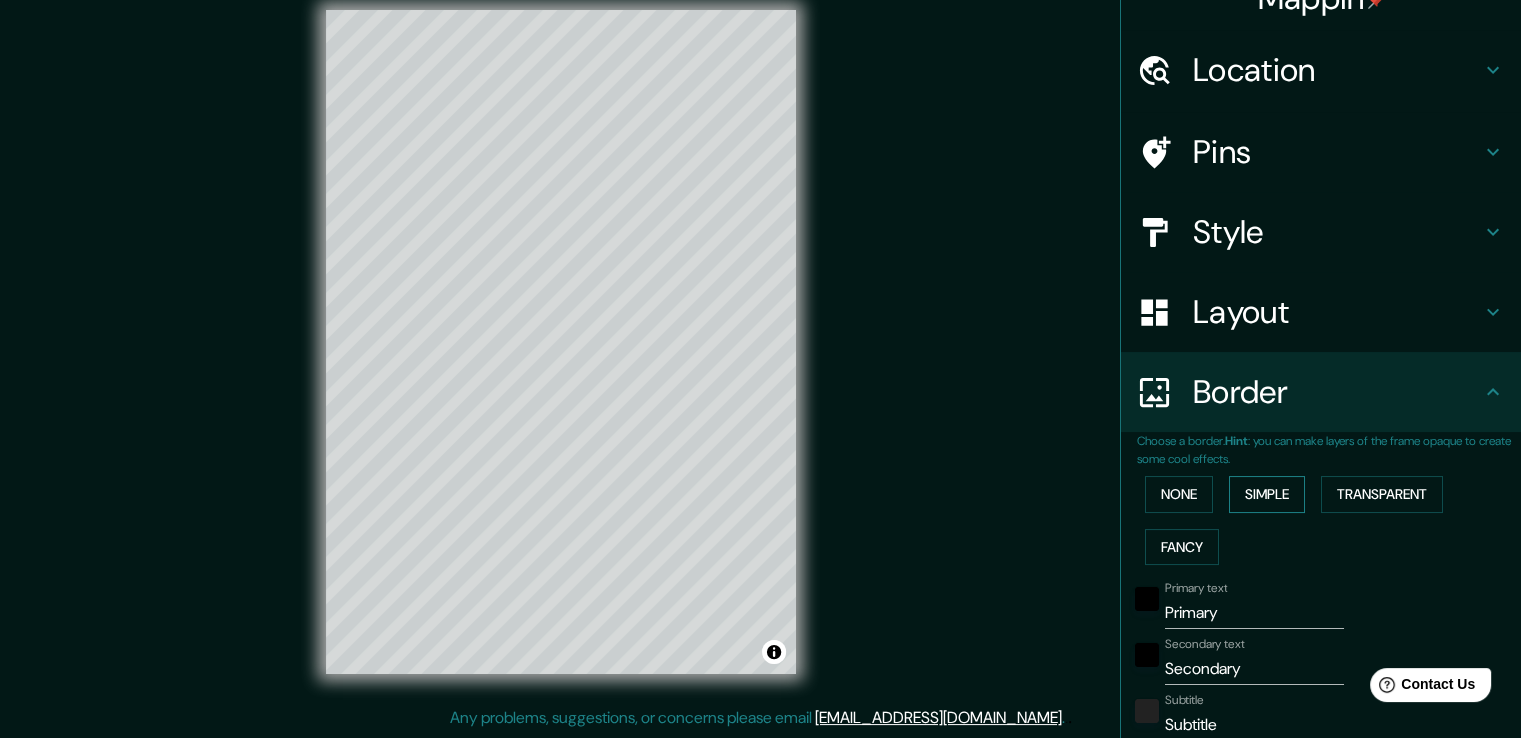 click on "Simple" at bounding box center (1267, 494) 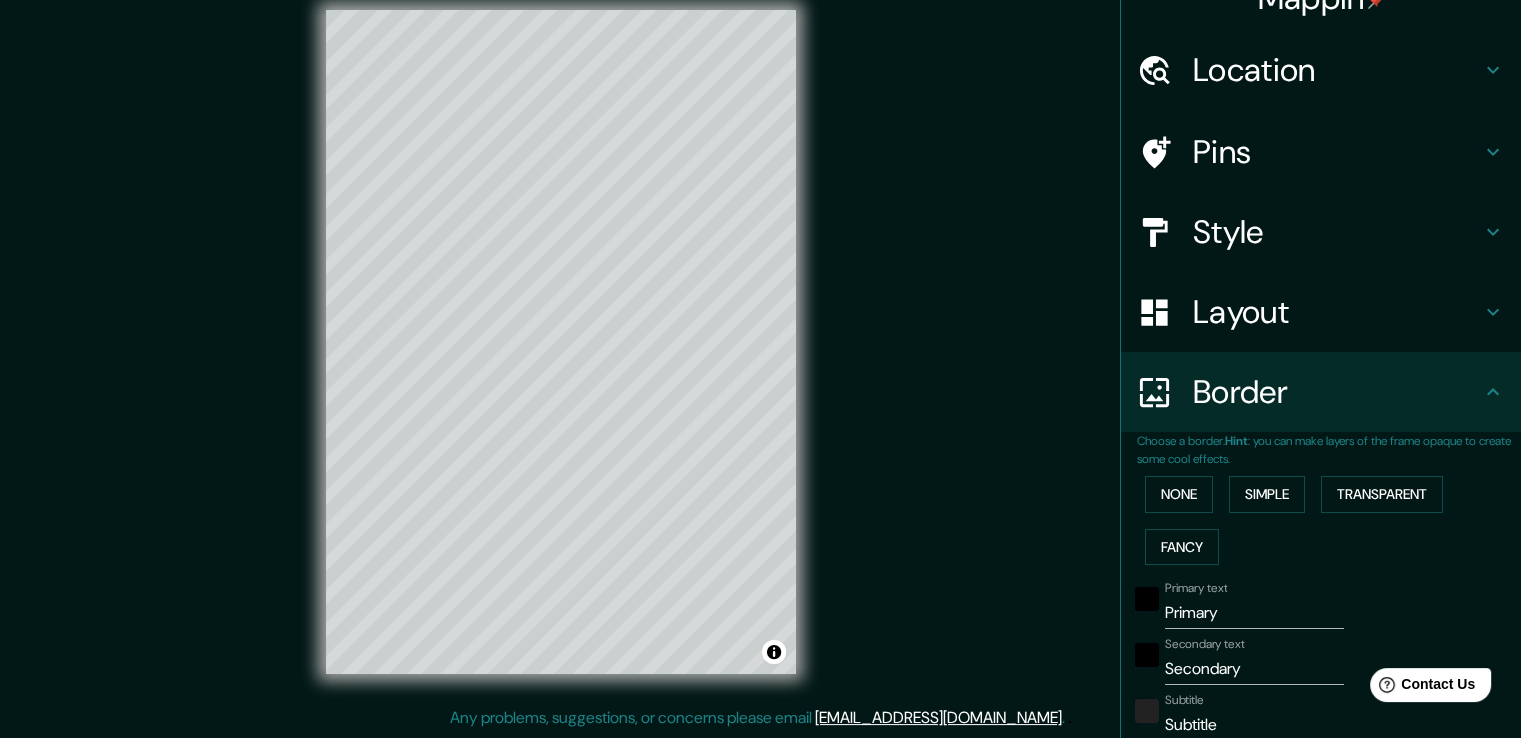 type on "38" 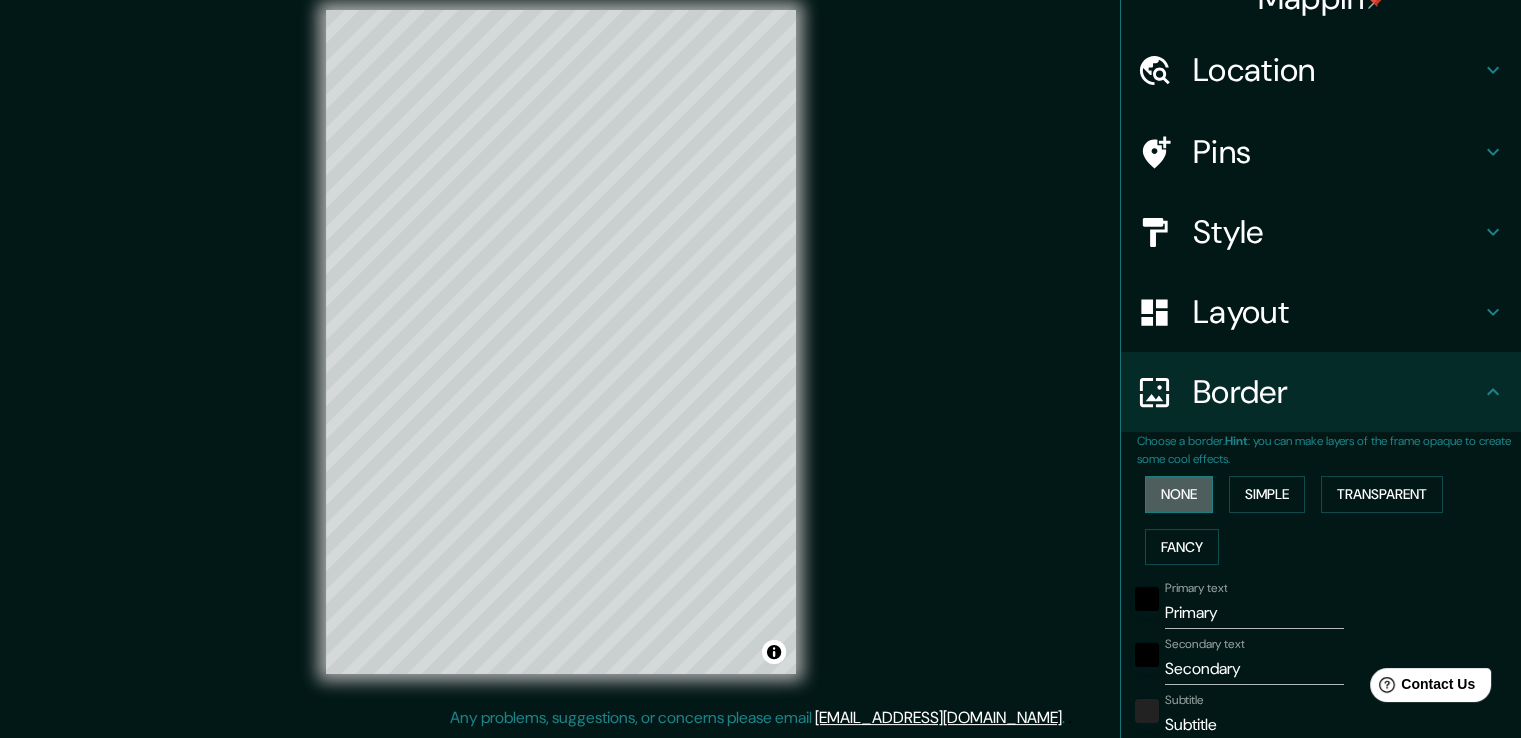 click on "None" at bounding box center (1179, 494) 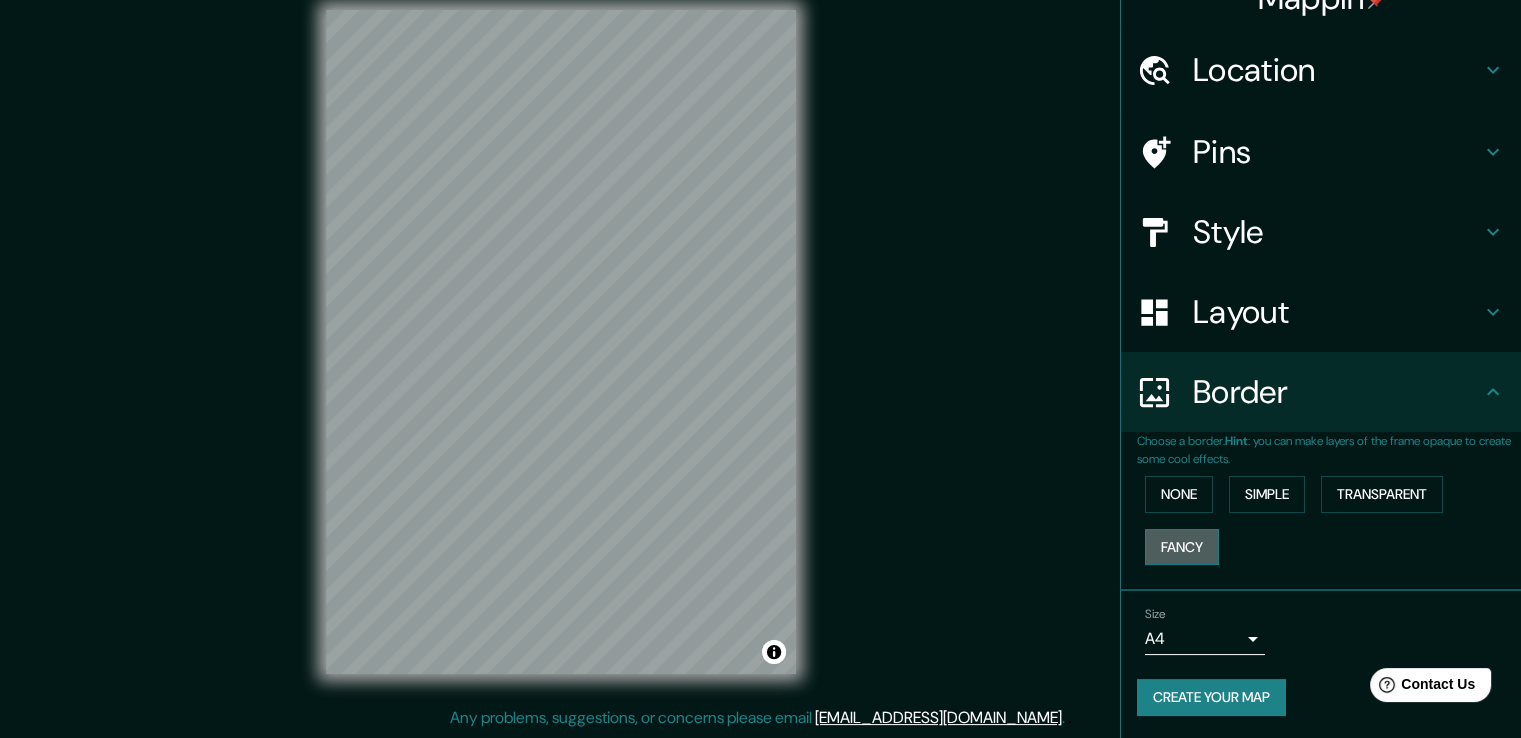 click on "Fancy" at bounding box center [1182, 547] 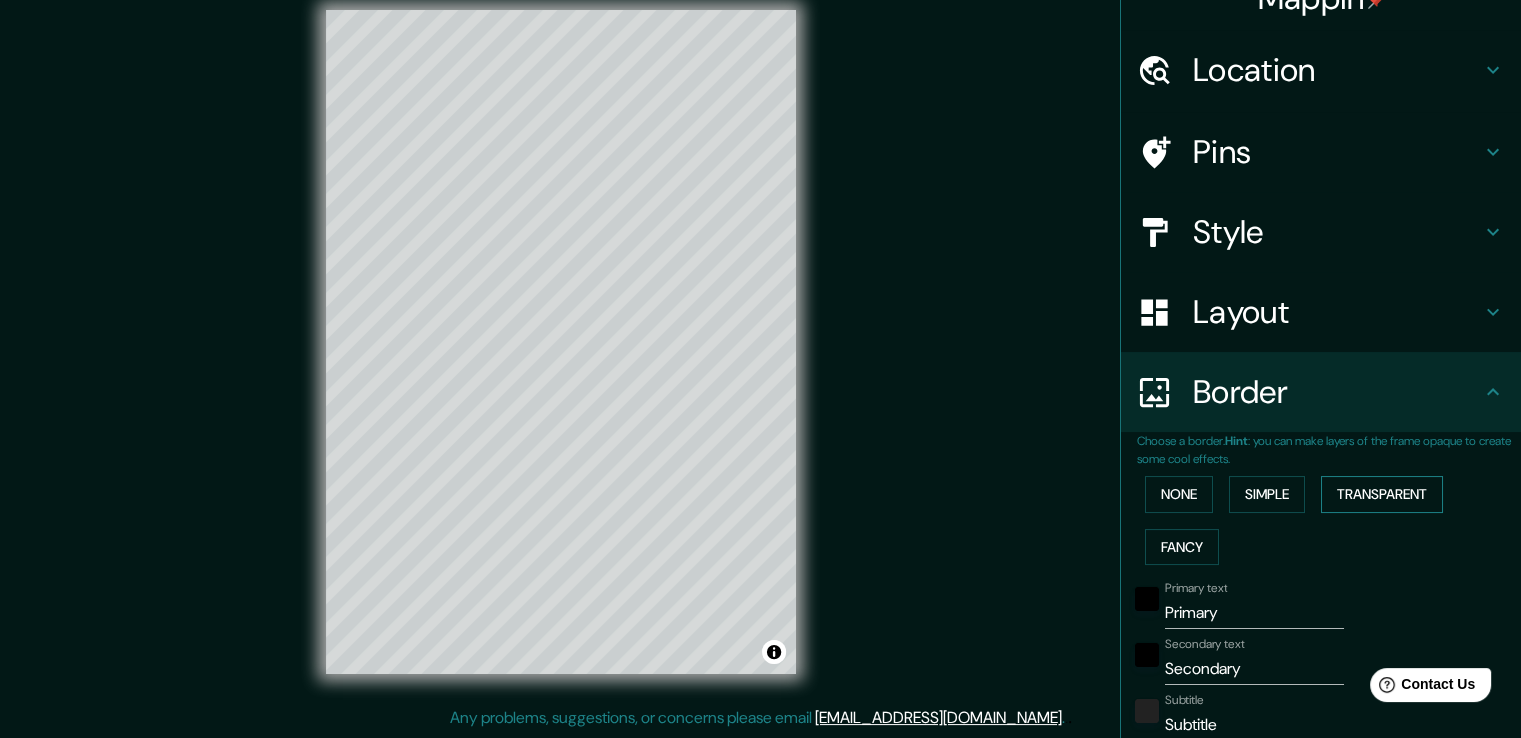 click on "Transparent" at bounding box center (1382, 494) 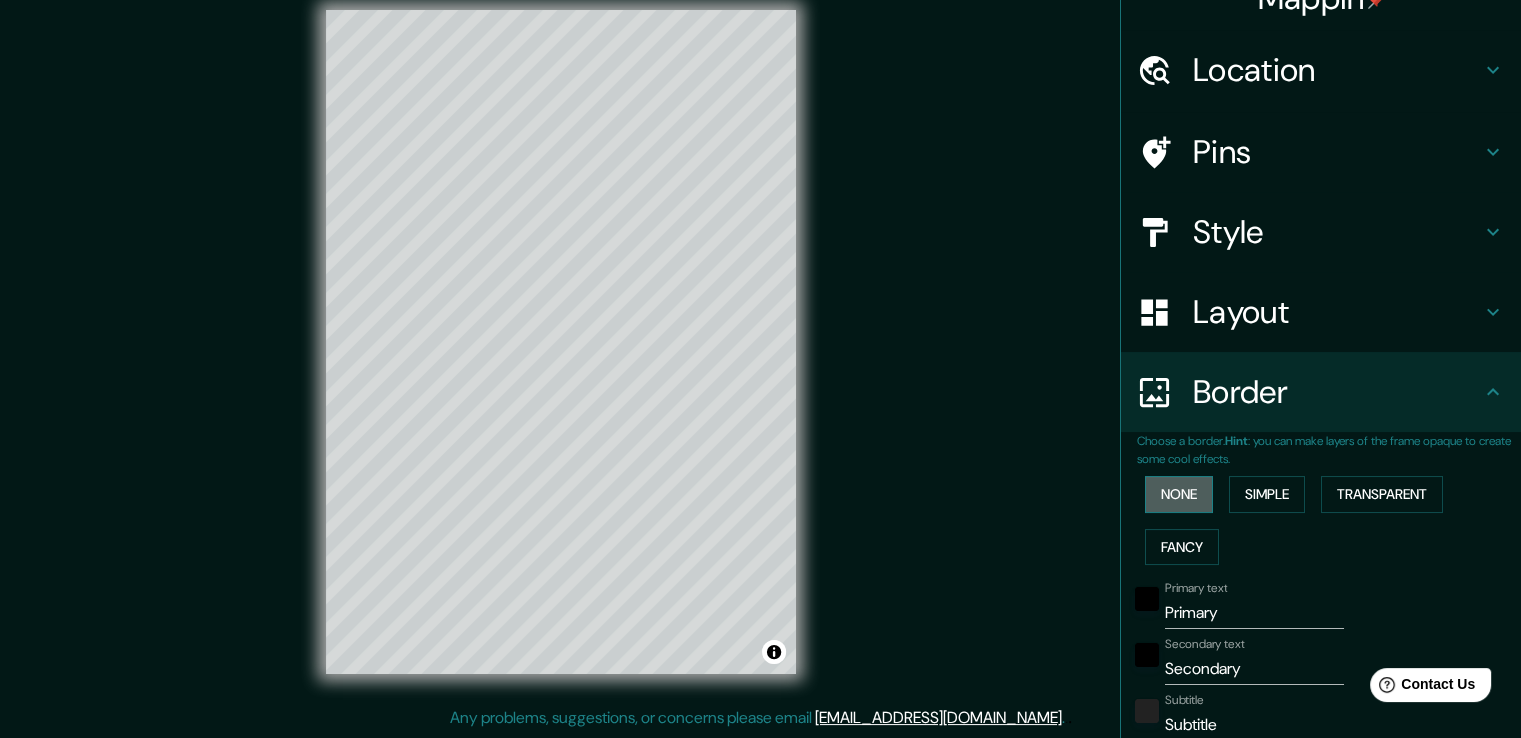 click on "None" at bounding box center [1179, 494] 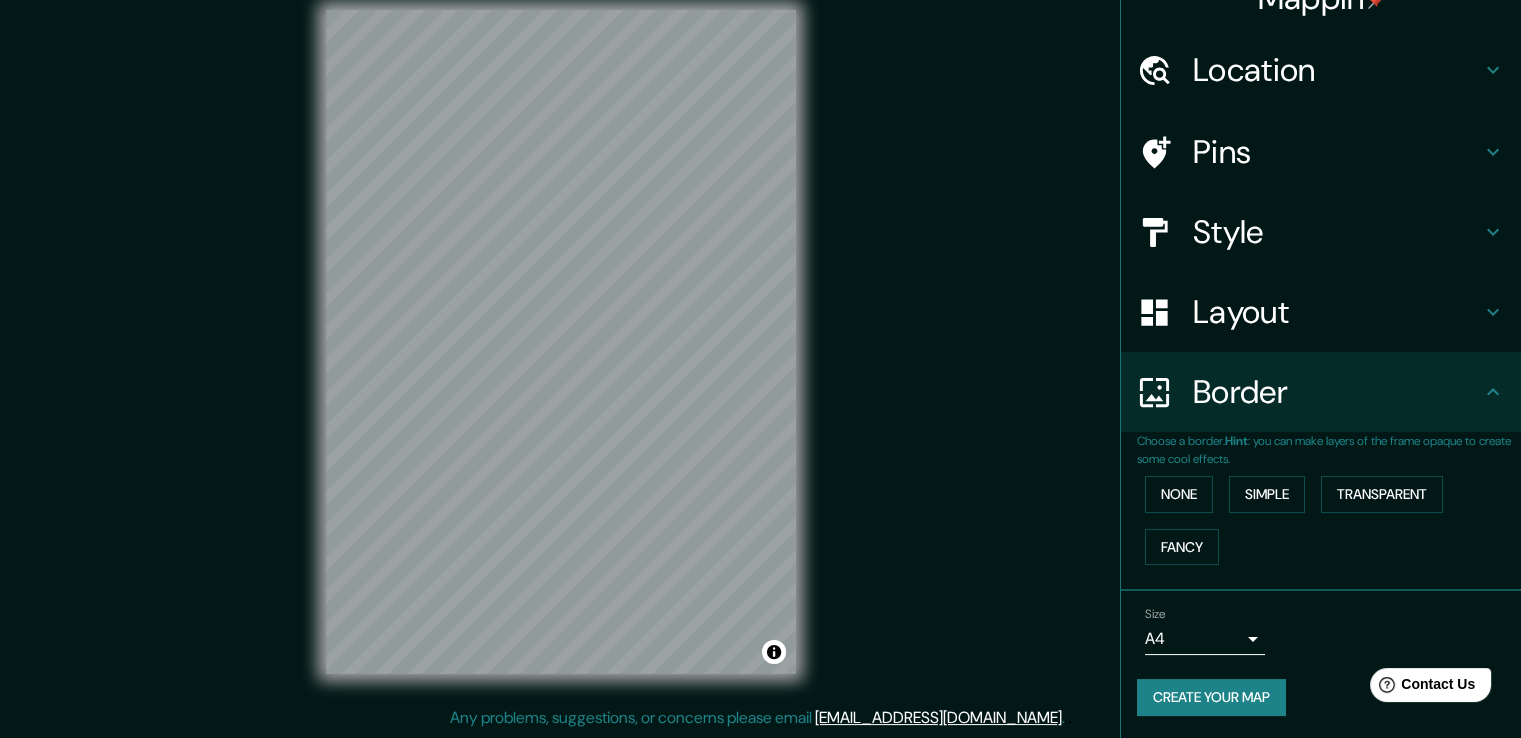 click on "Border" at bounding box center [1337, 392] 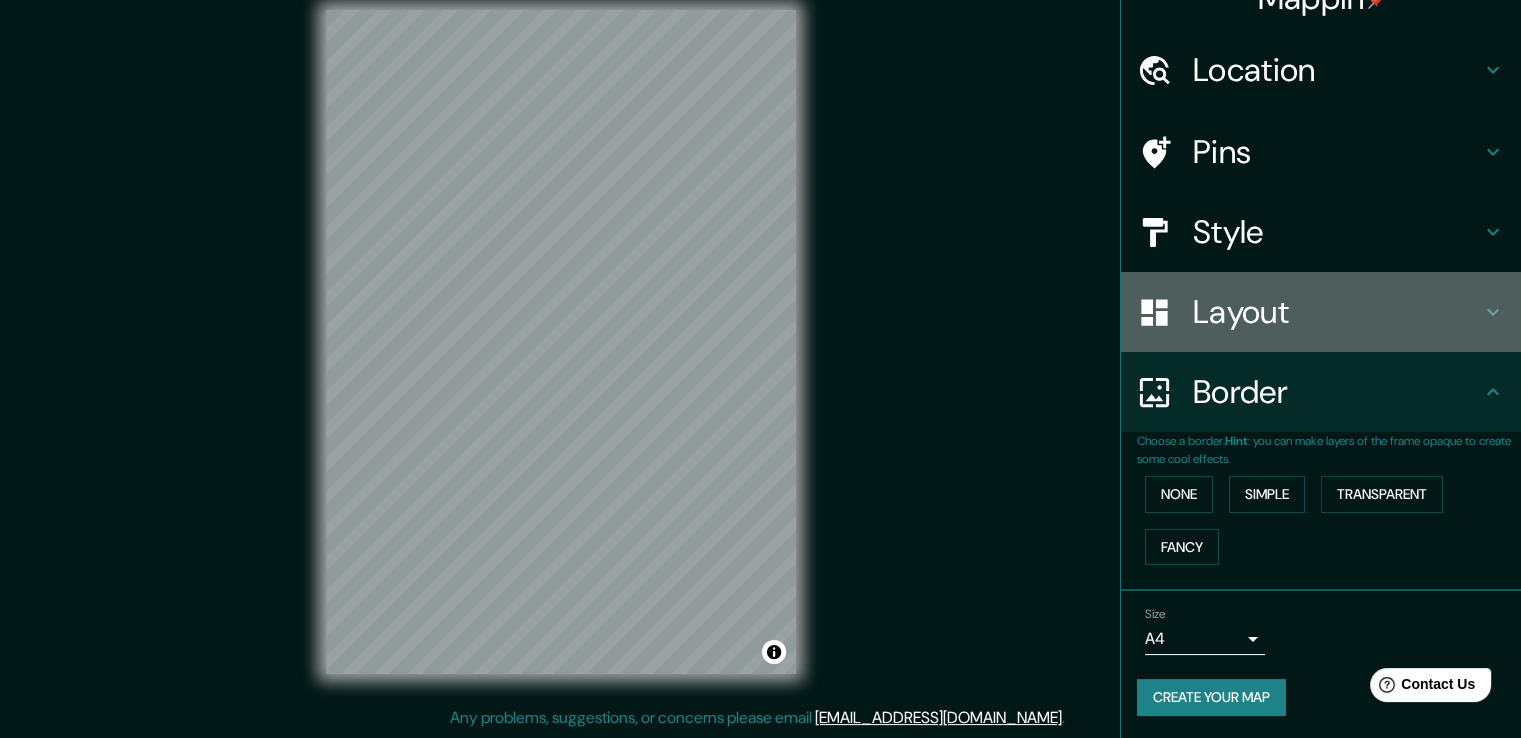 click on "Layout" at bounding box center (1337, 312) 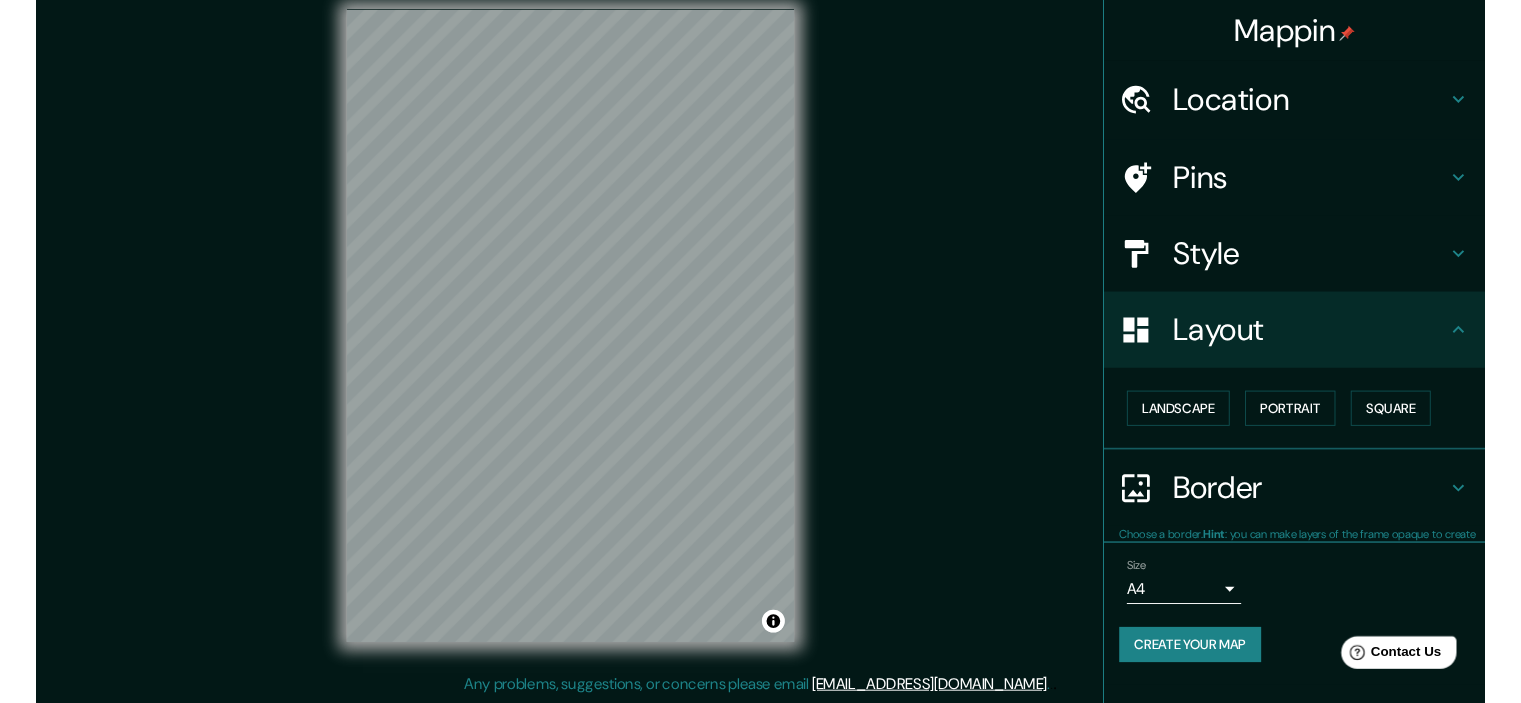 scroll, scrollTop: 0, scrollLeft: 0, axis: both 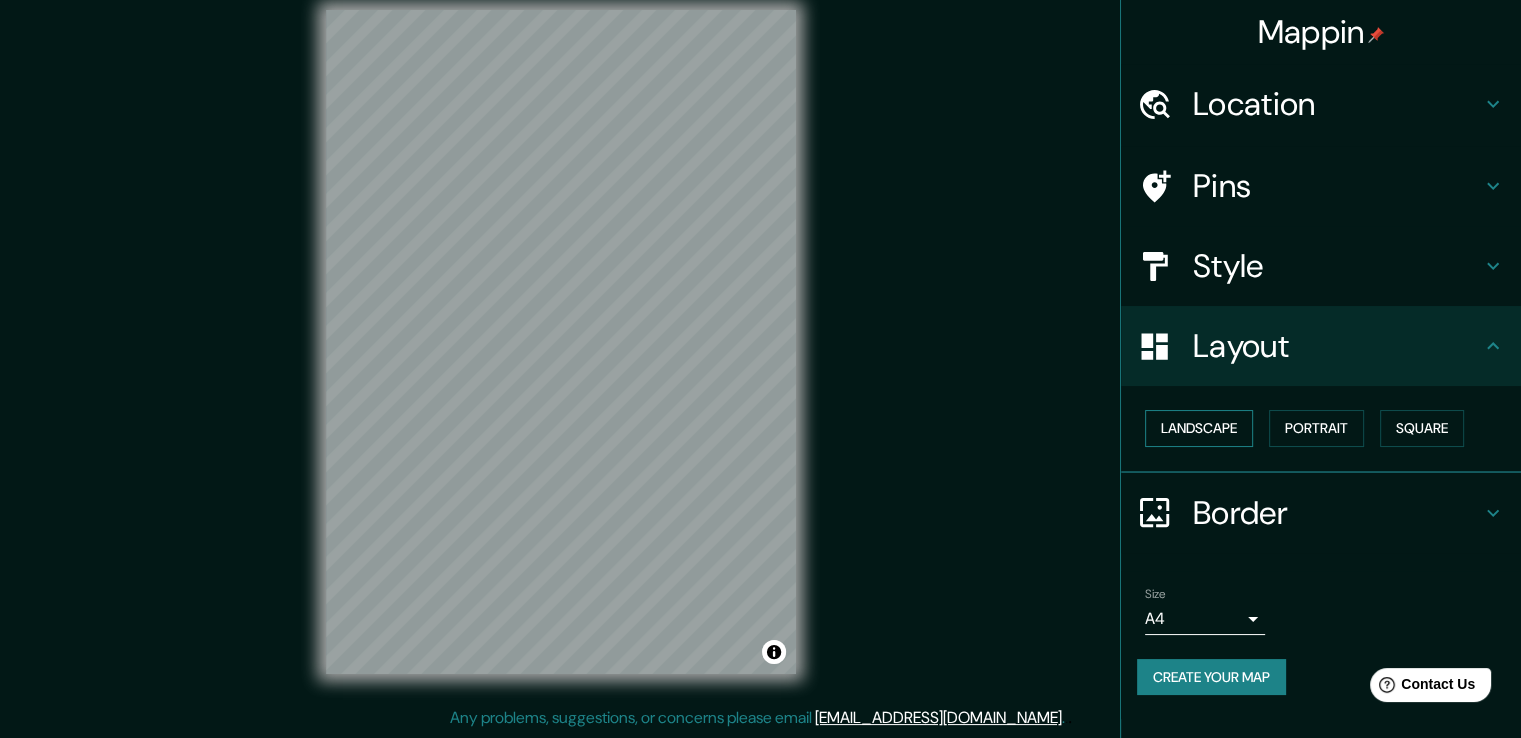 click on "Landscape" at bounding box center [1199, 428] 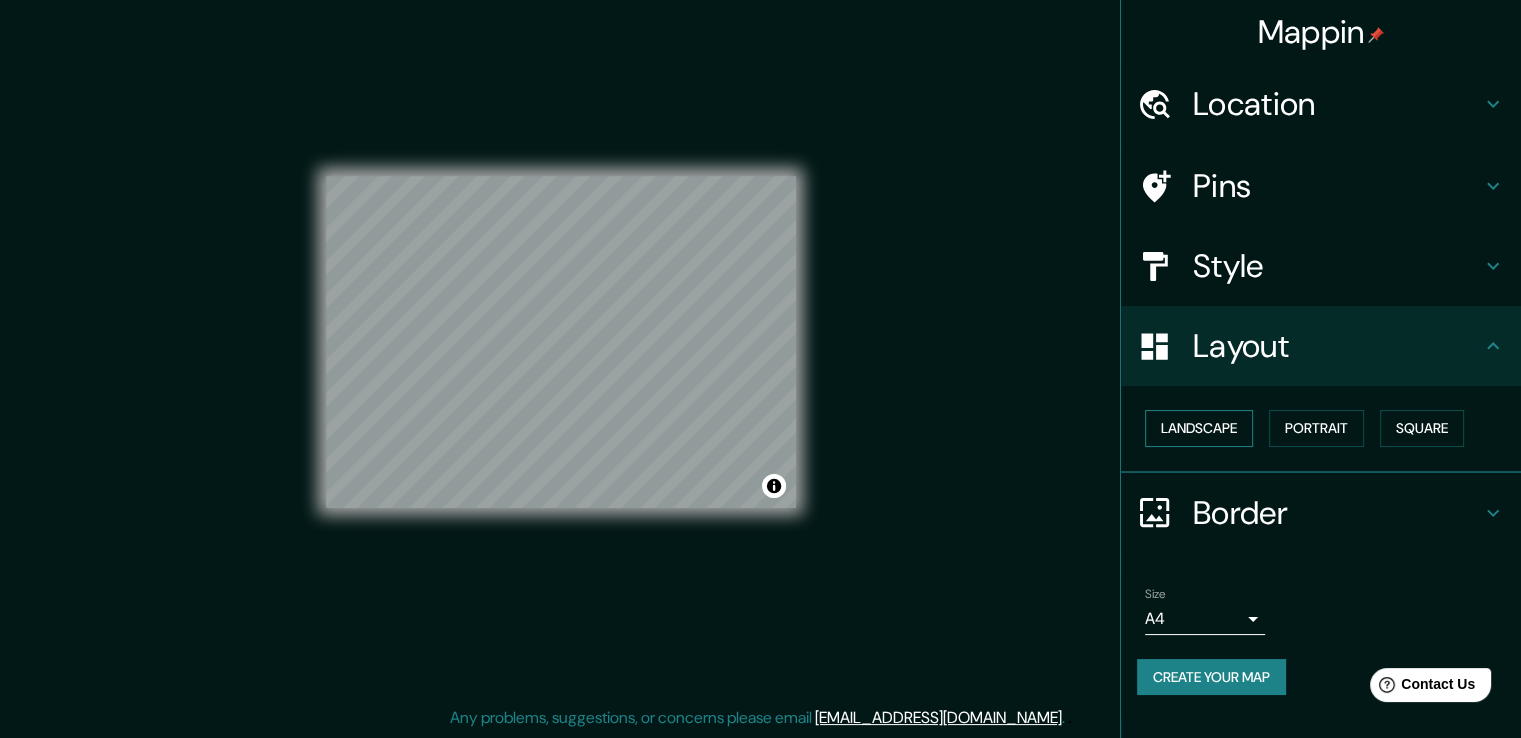 click on "Landscape" at bounding box center (1199, 428) 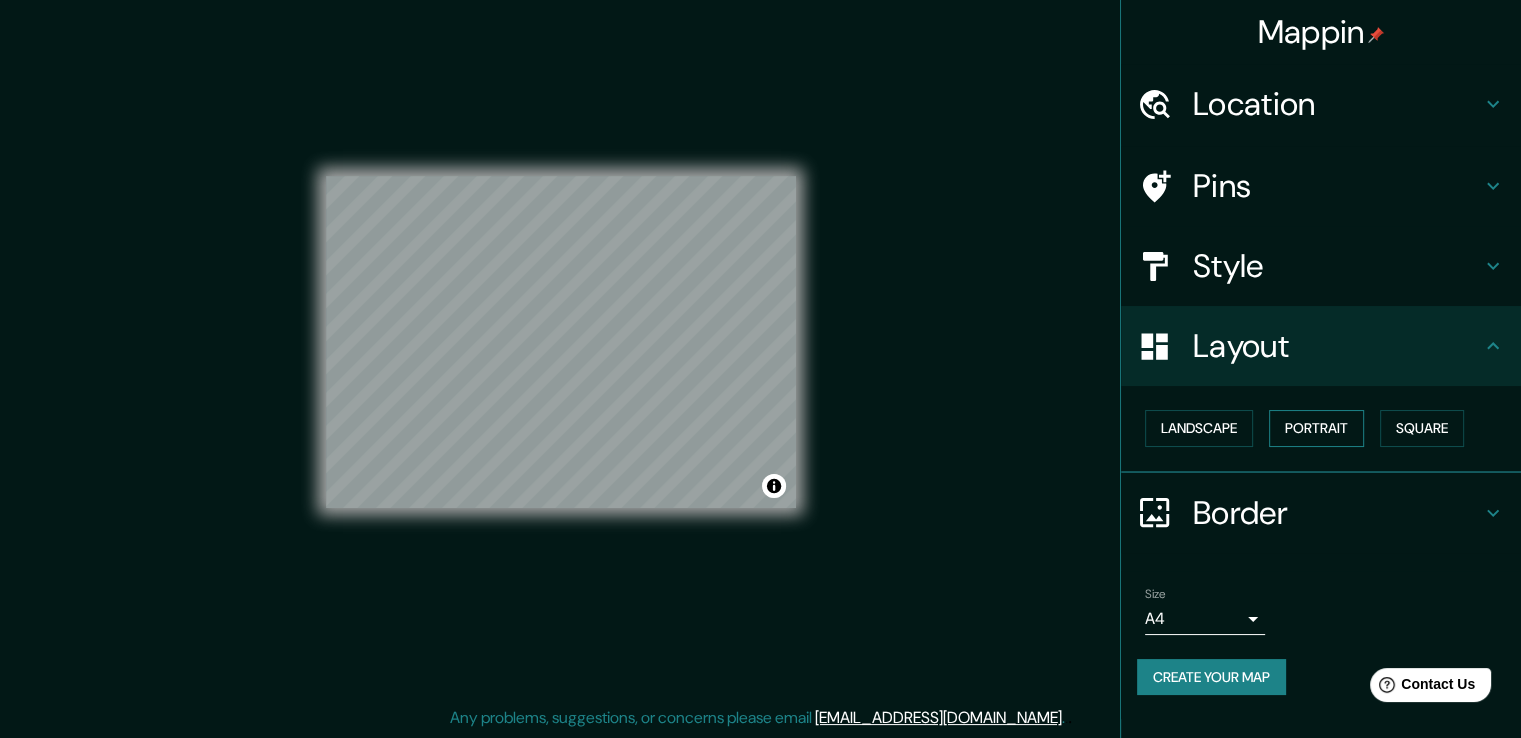 click on "Portrait" at bounding box center (1316, 428) 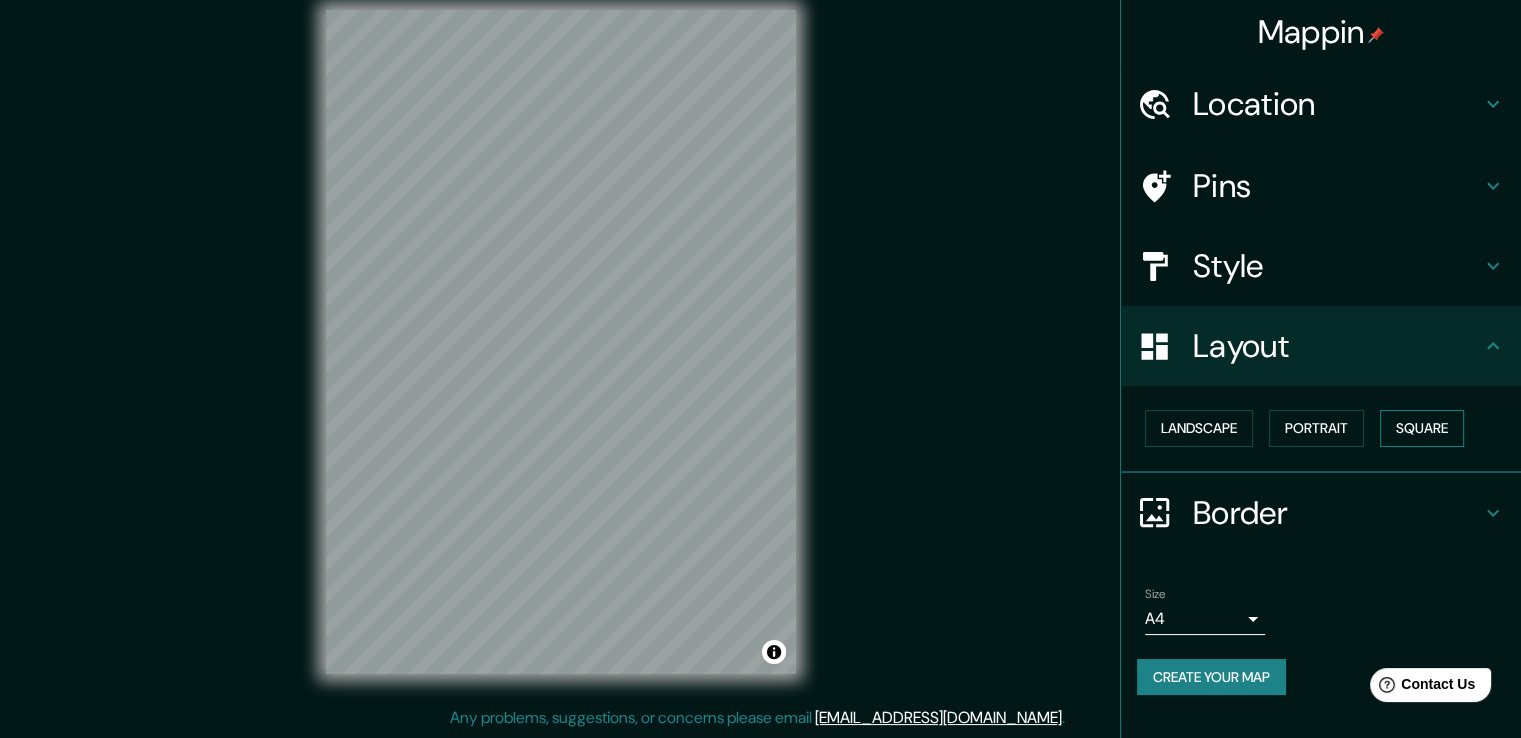 click on "Square" at bounding box center (1422, 428) 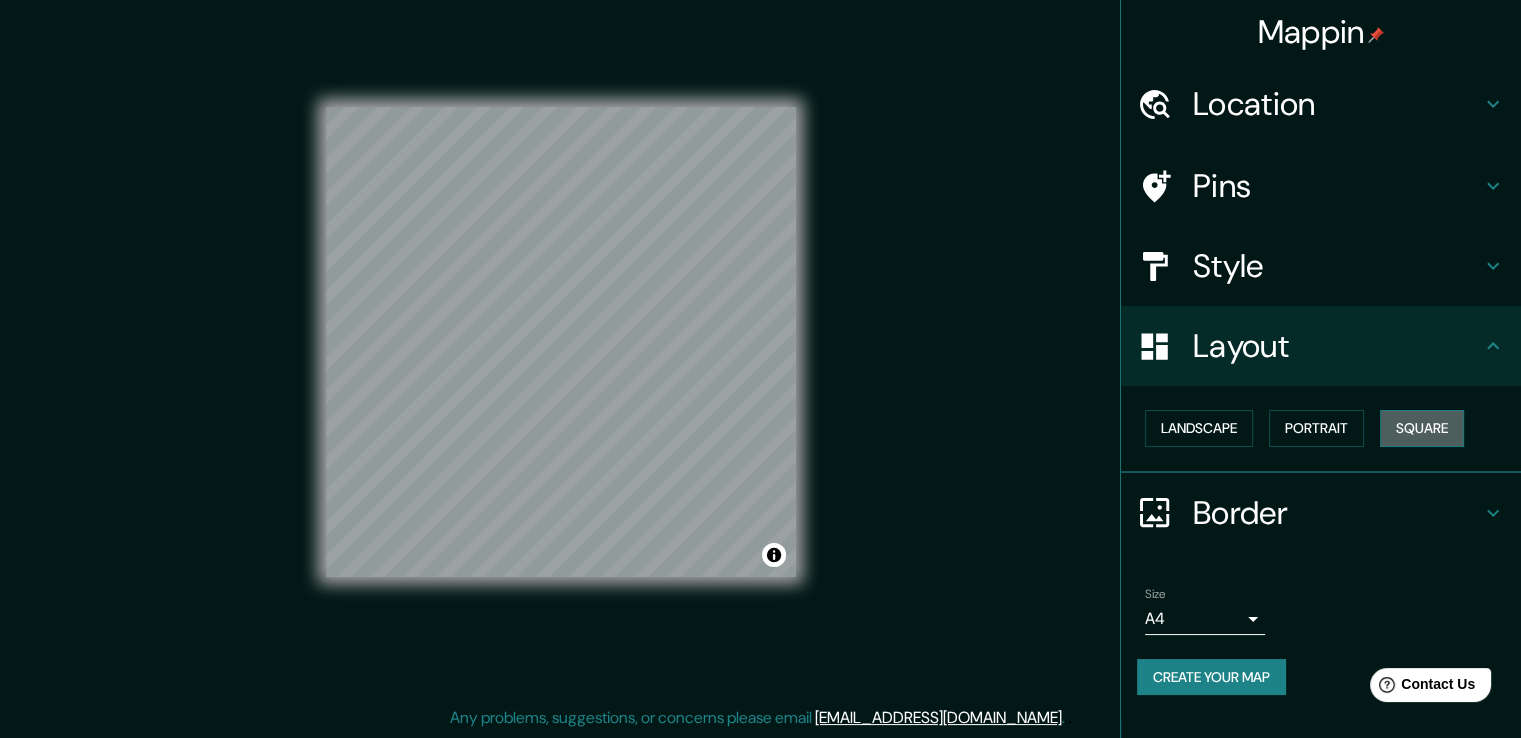 click on "Square" at bounding box center [1422, 428] 